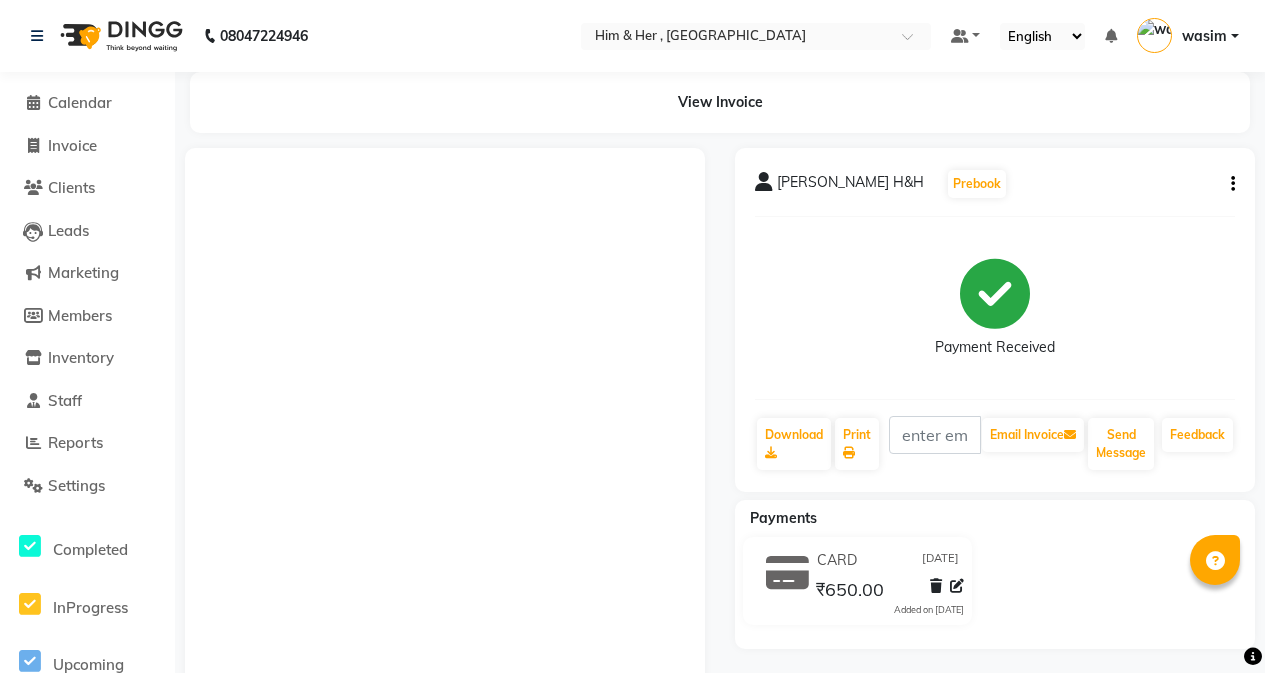 scroll, scrollTop: 0, scrollLeft: 0, axis: both 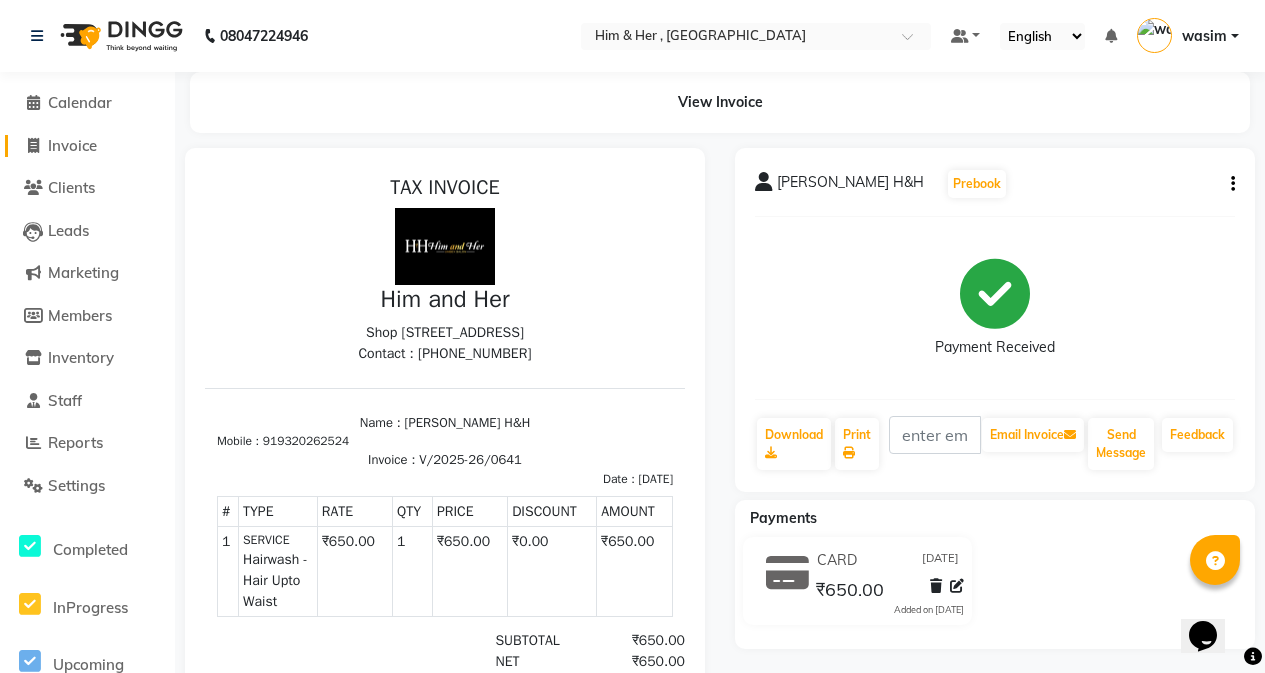 click on "Invoice" 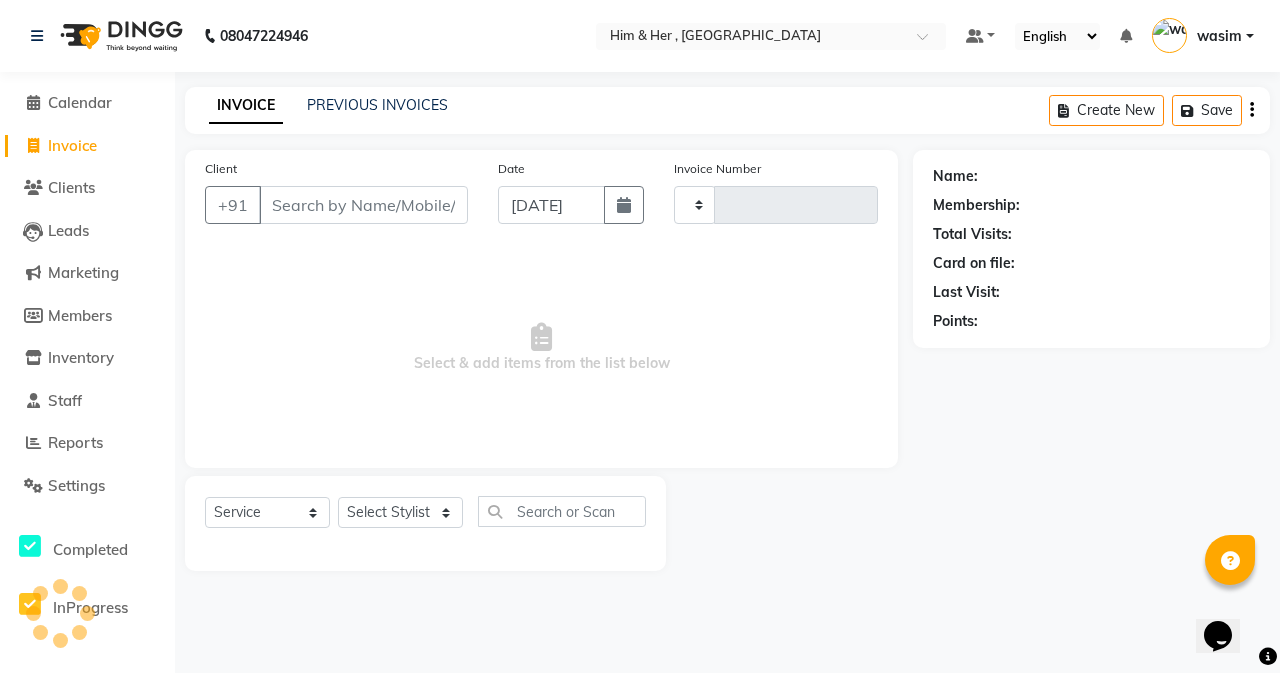 type on "0642" 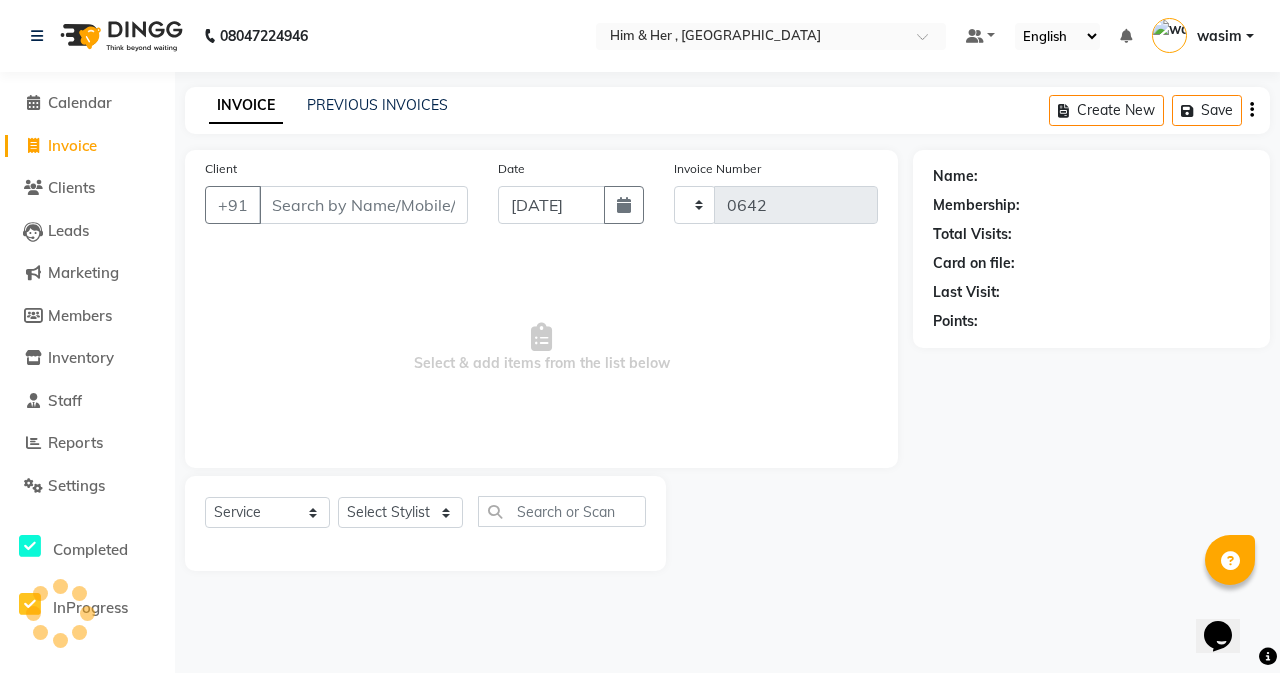 select on "5934" 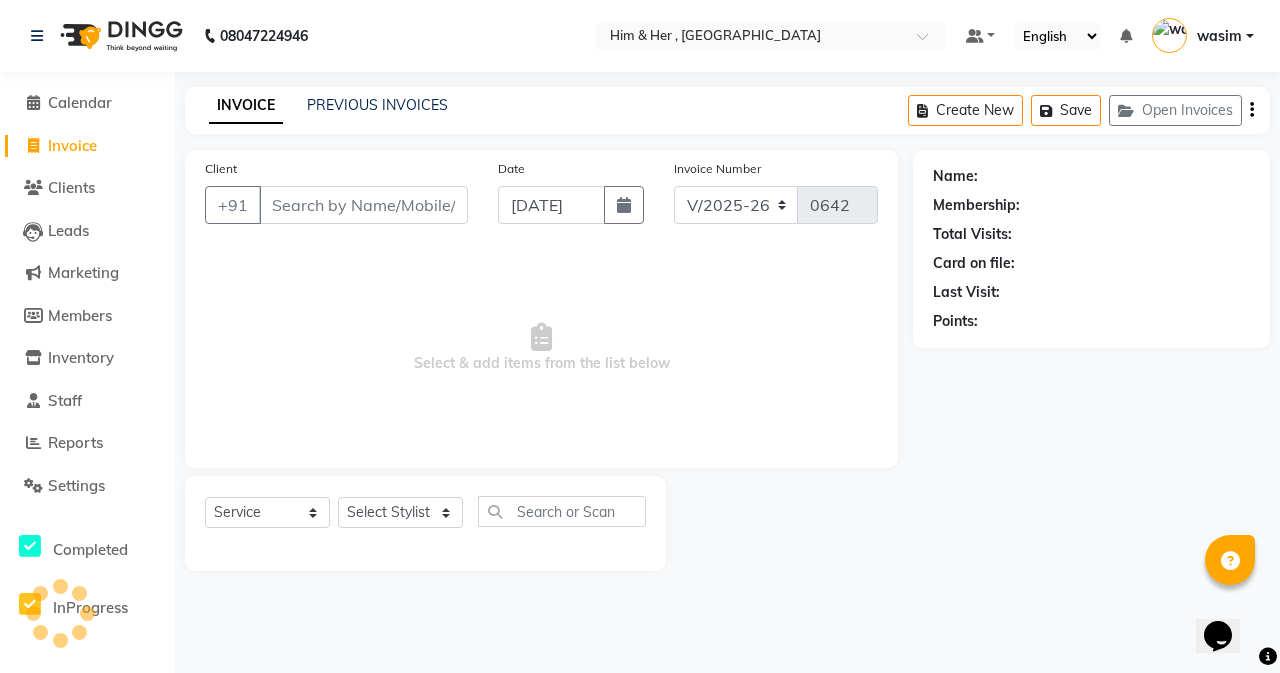 click on "Client" at bounding box center (363, 205) 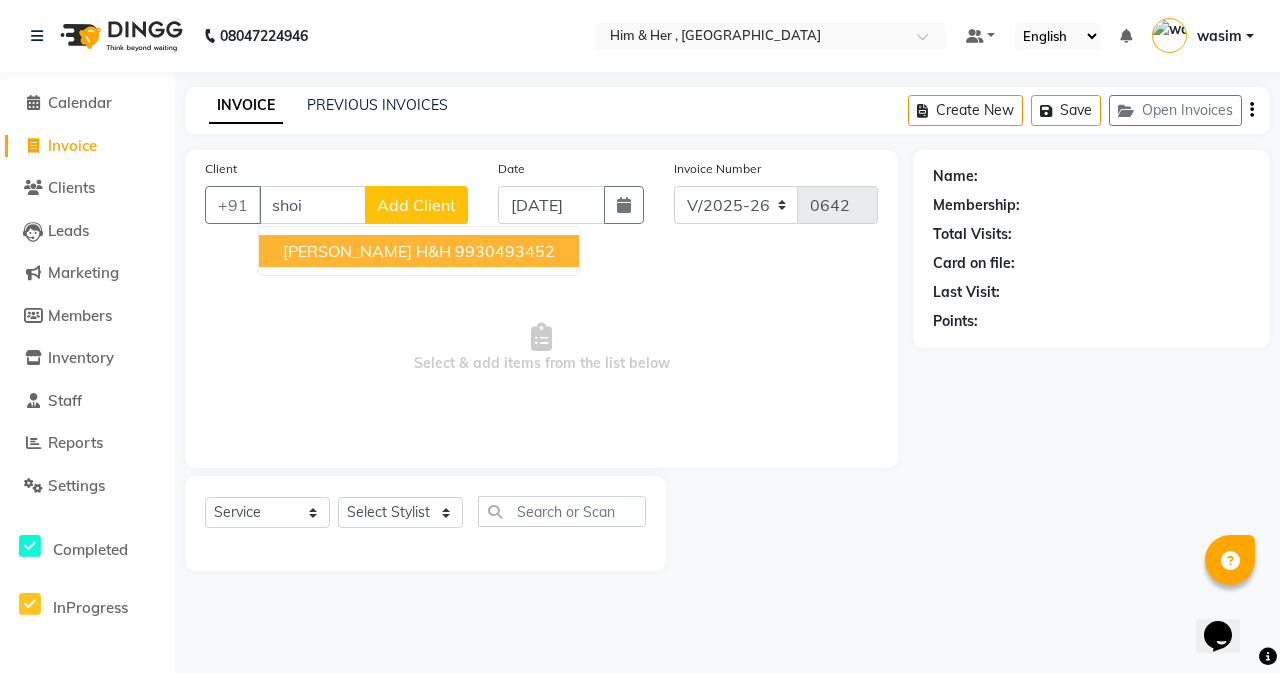 click on "[PERSON_NAME] H&H" at bounding box center [367, 251] 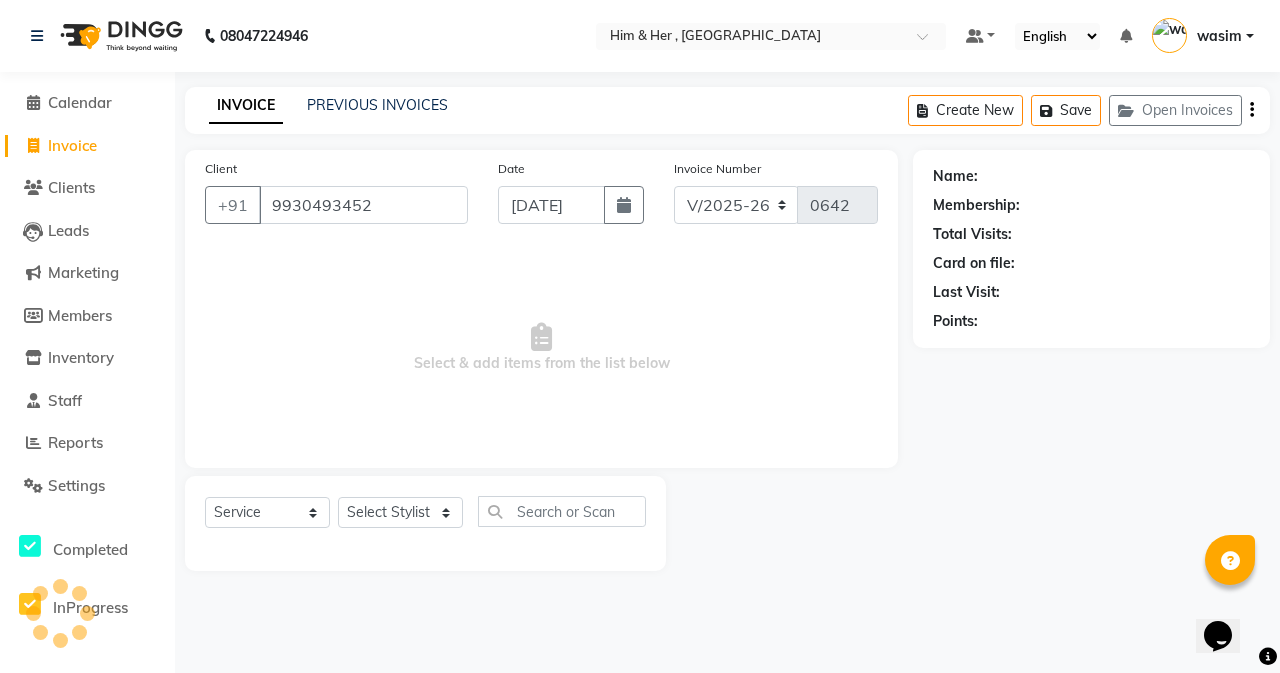 type on "9930493452" 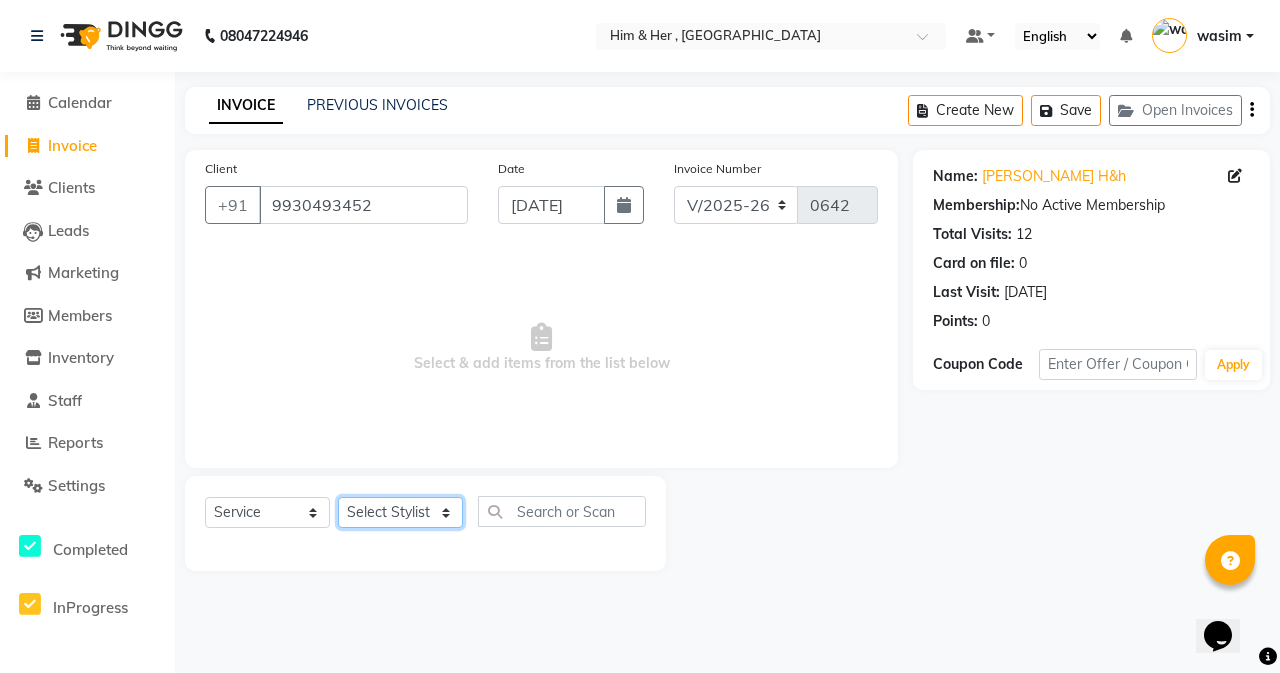 click on "Select Stylist [PERSON_NAME] Rubina [PERSON_NAME] [PERSON_NAME]" 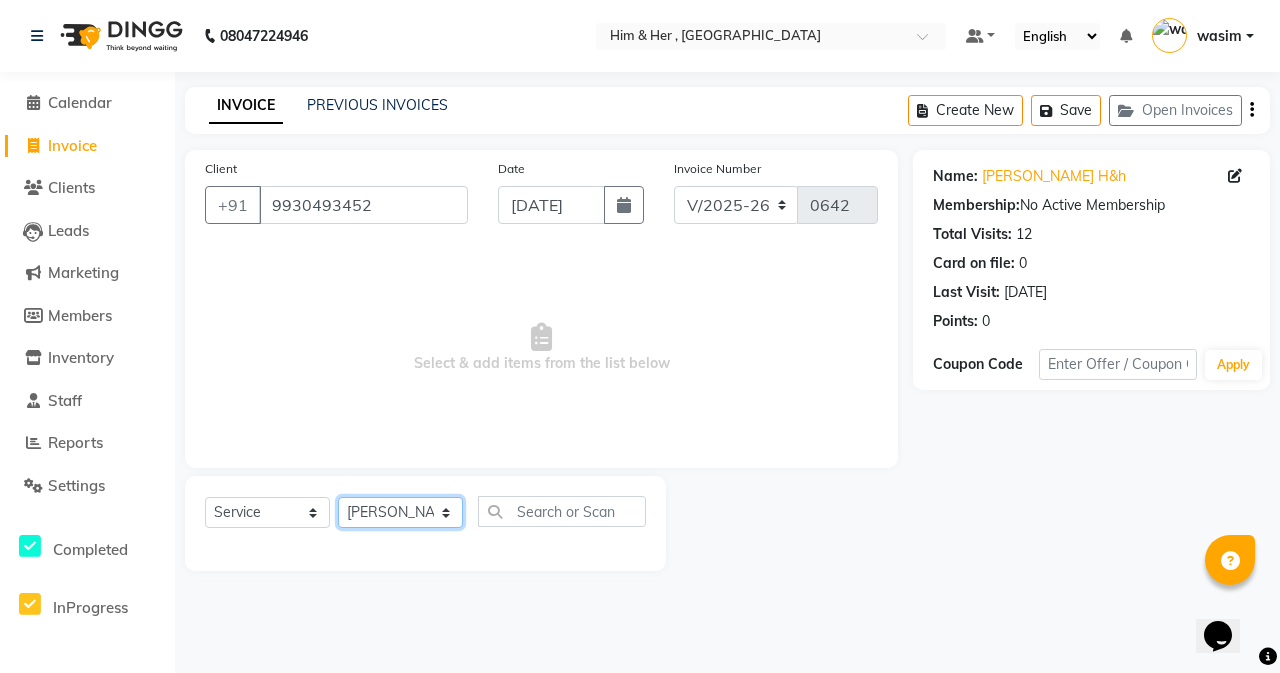click on "Select Stylist [PERSON_NAME] Rubina [PERSON_NAME] [PERSON_NAME]" 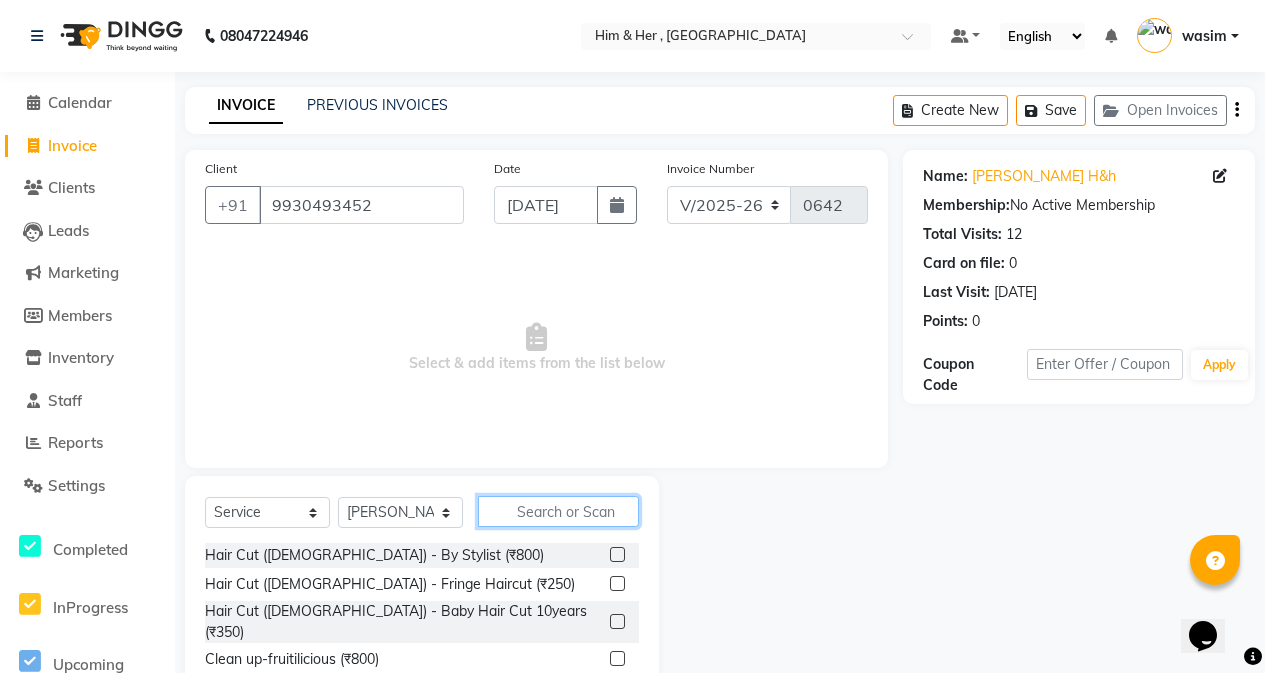 click 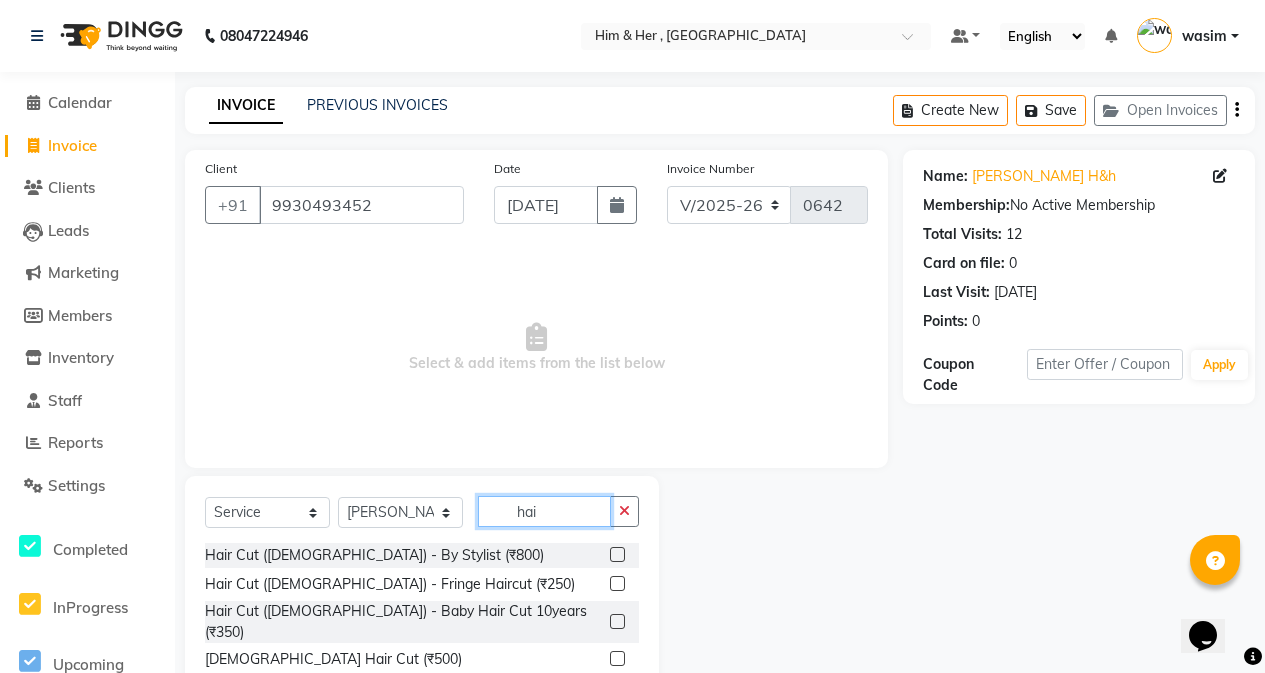 click on "hai" 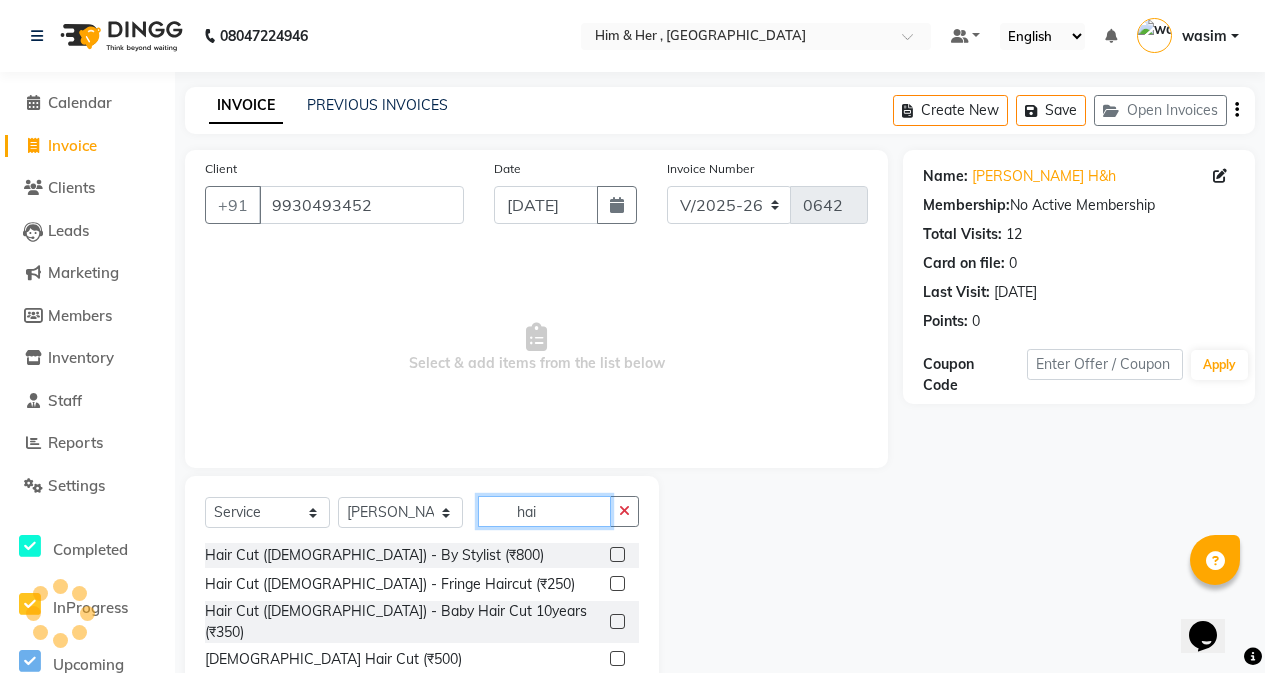 scroll, scrollTop: 100, scrollLeft: 0, axis: vertical 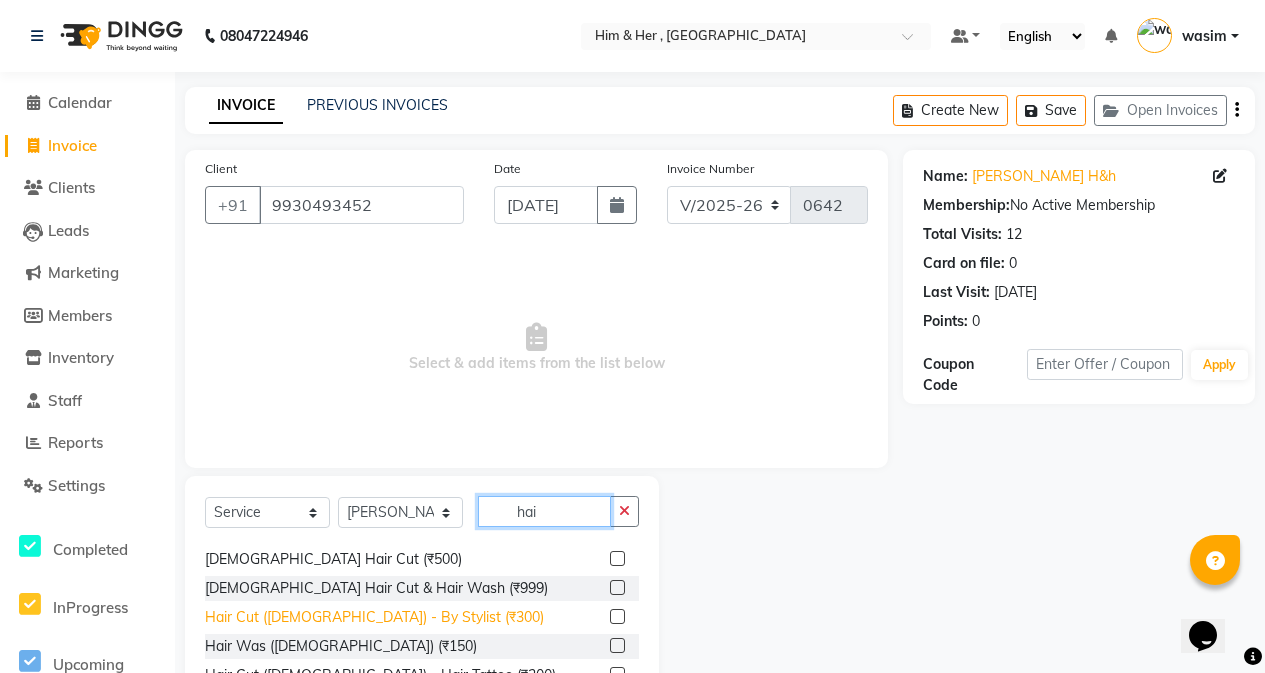 type on "hai" 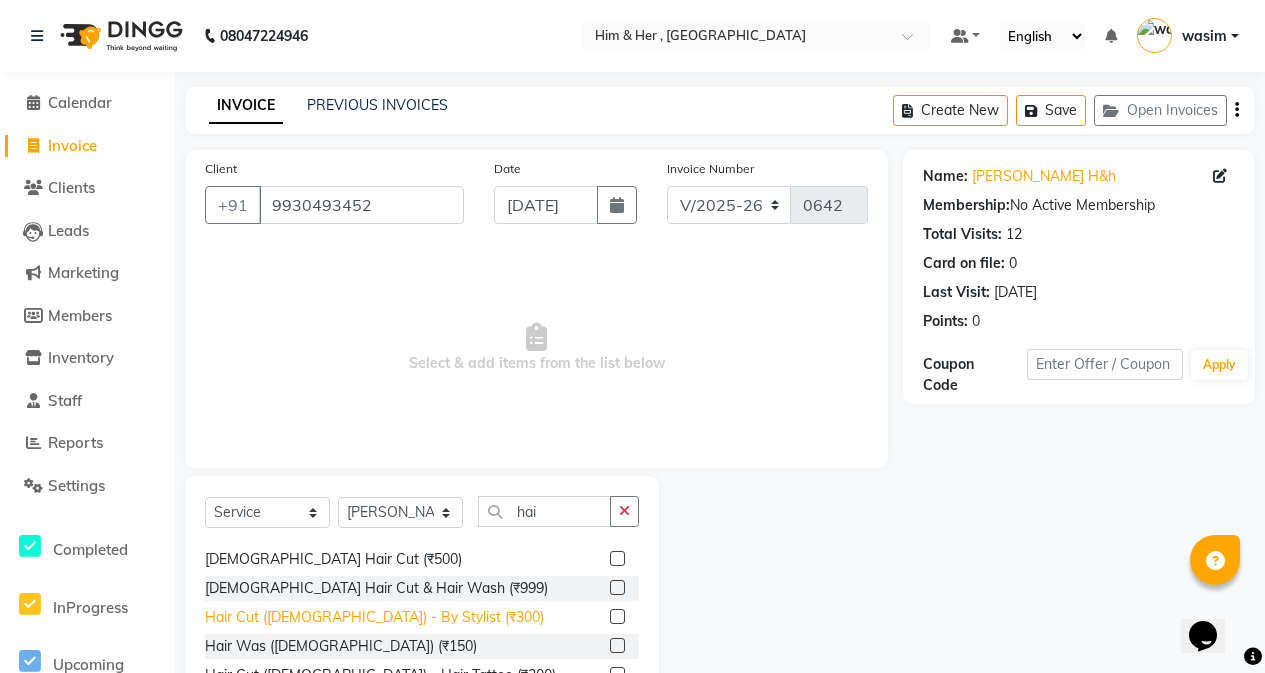 click on "Hair Cut ([DEMOGRAPHIC_DATA]) - By Stylist (₹300)" 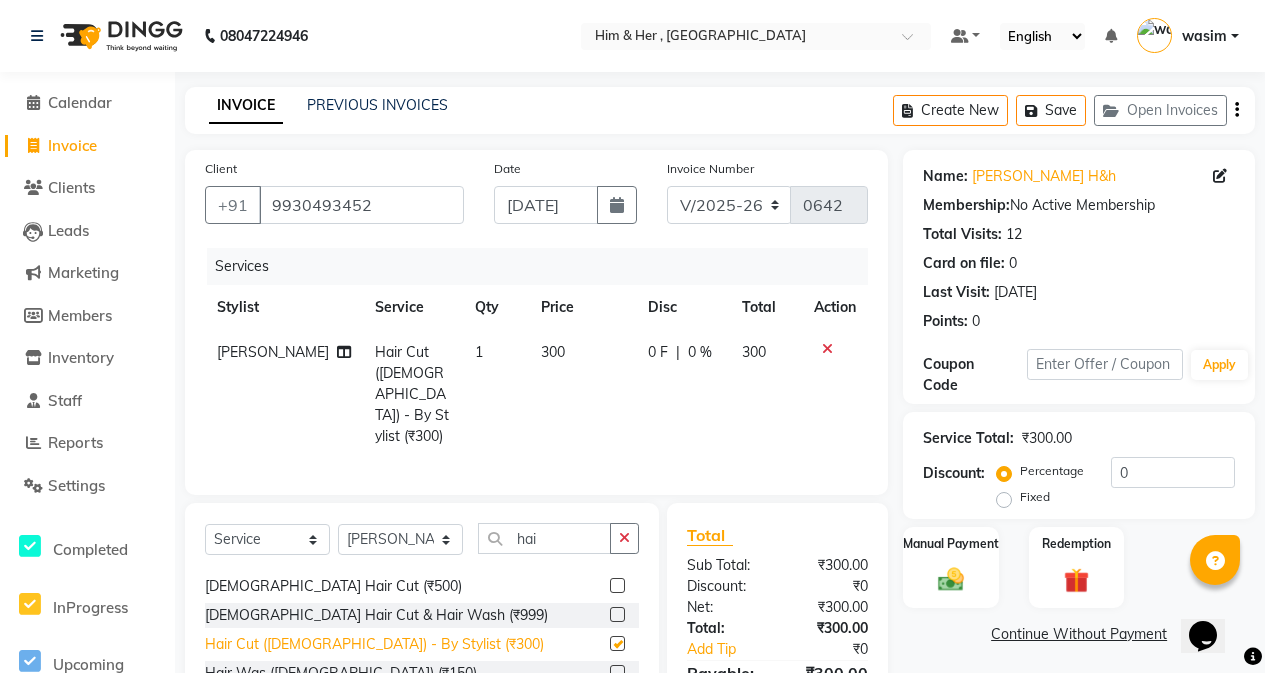 checkbox on "false" 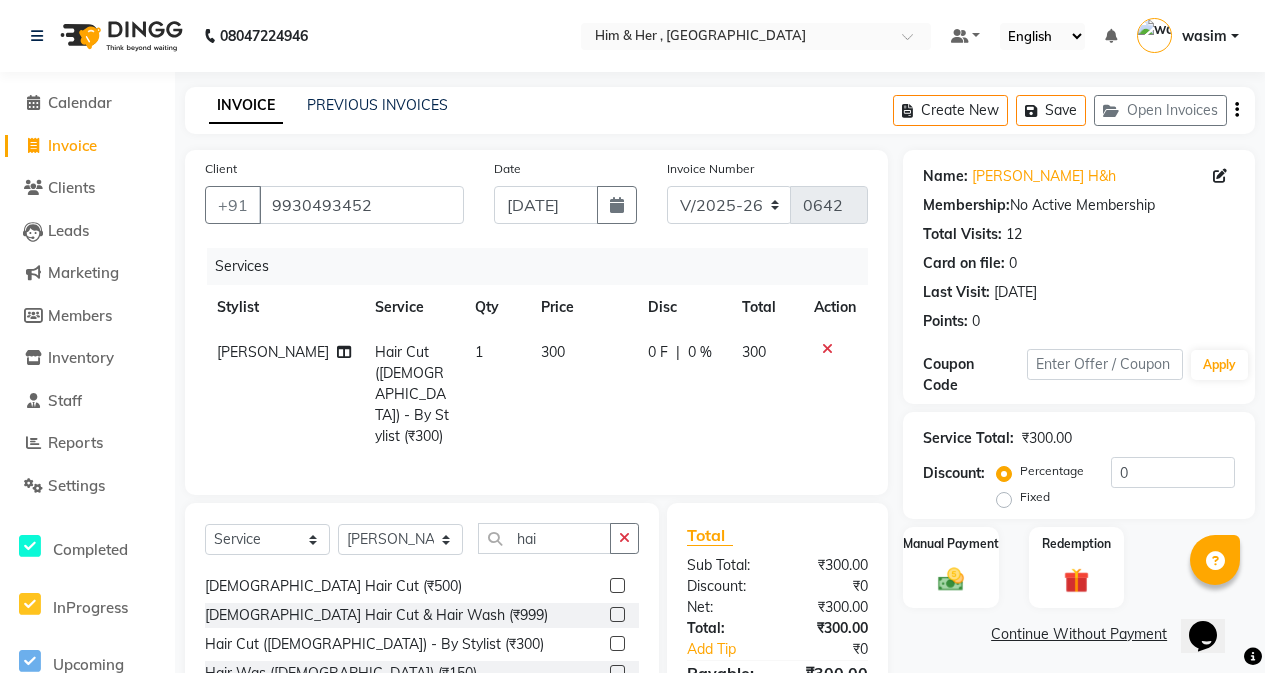 click on "0 %" 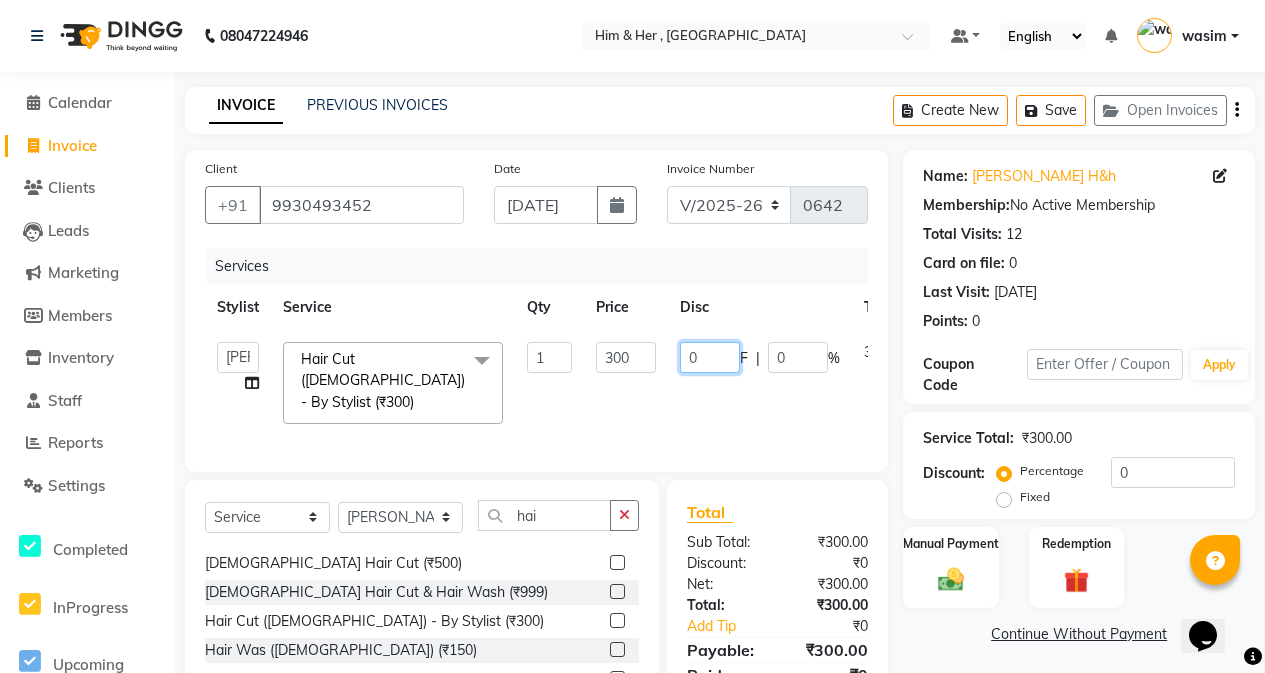 click on "0" 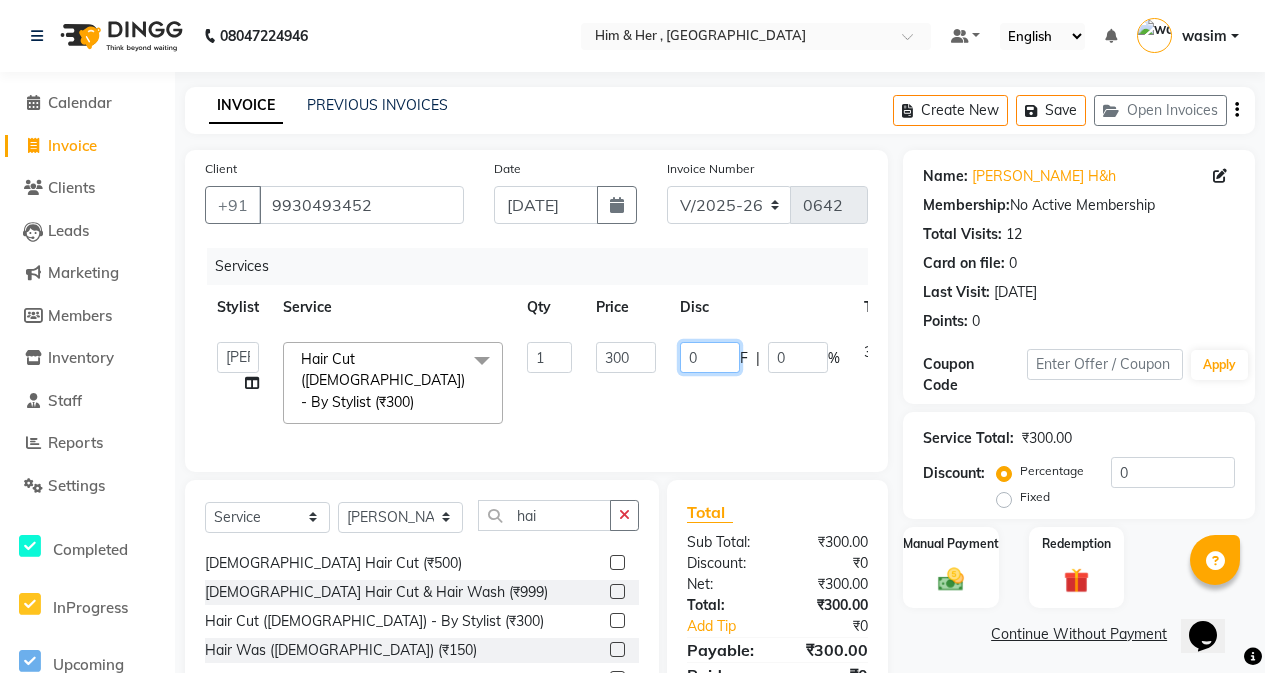 type on "50" 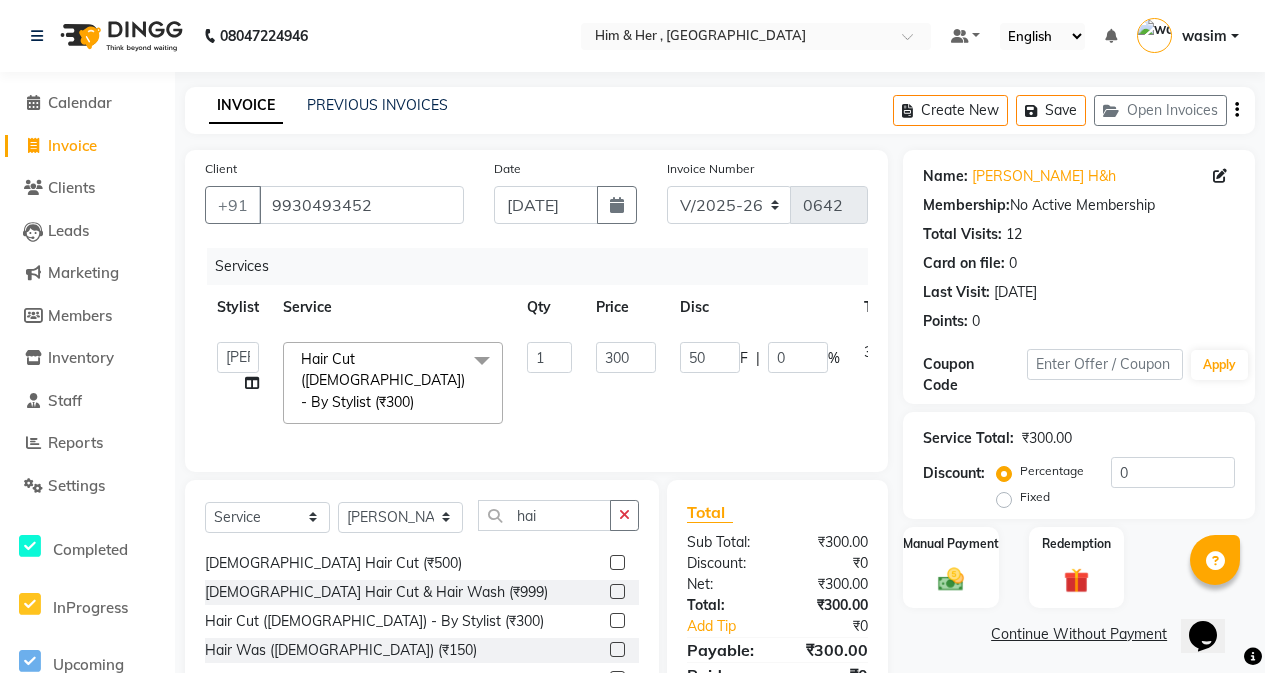 click on "50 F | 0 %" 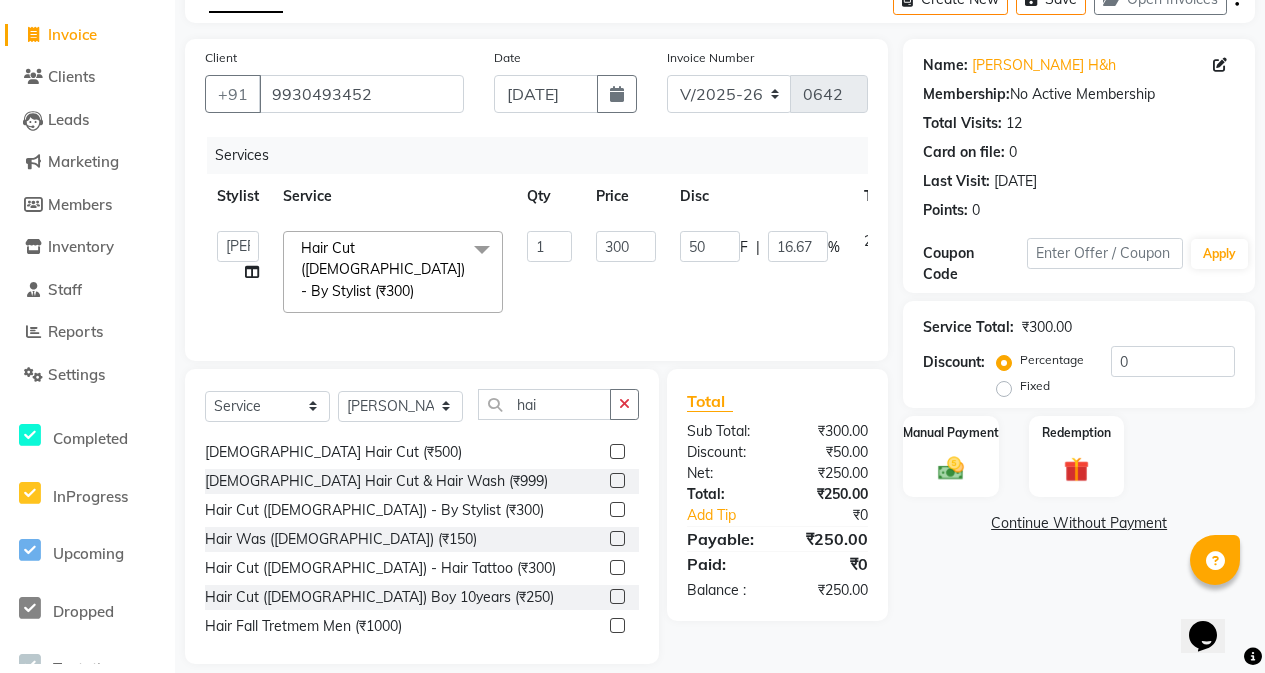 scroll, scrollTop: 128, scrollLeft: 0, axis: vertical 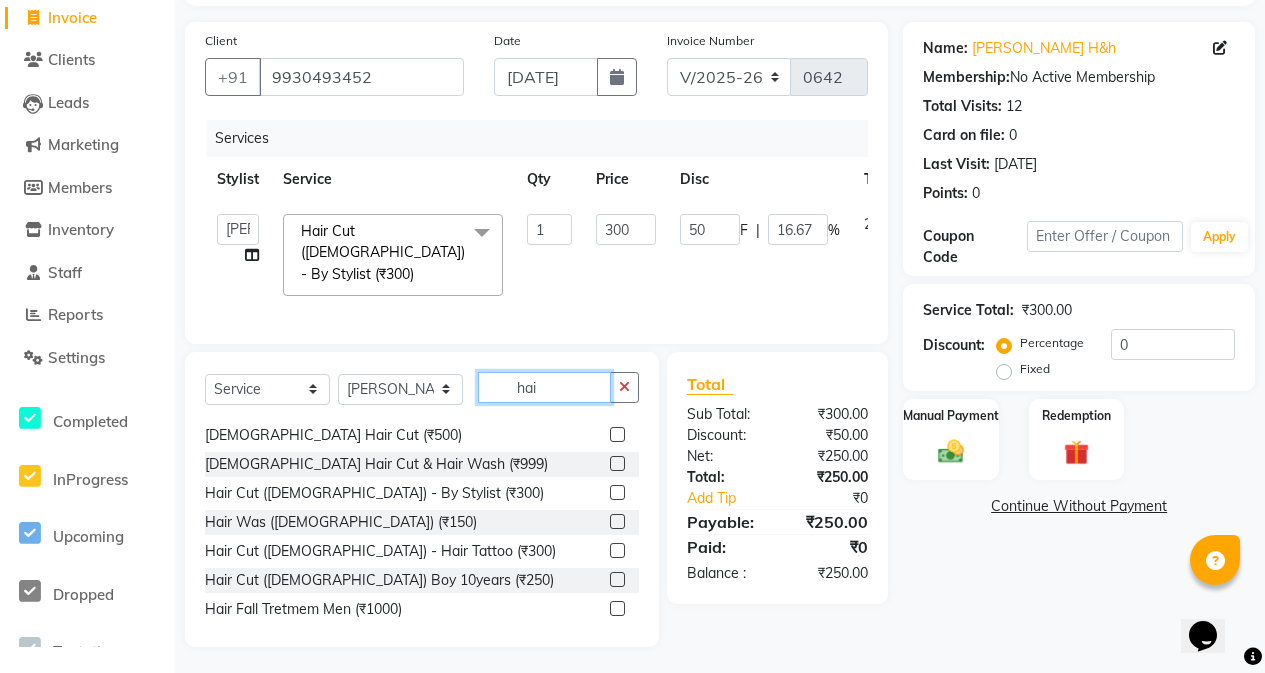 click on "hai" 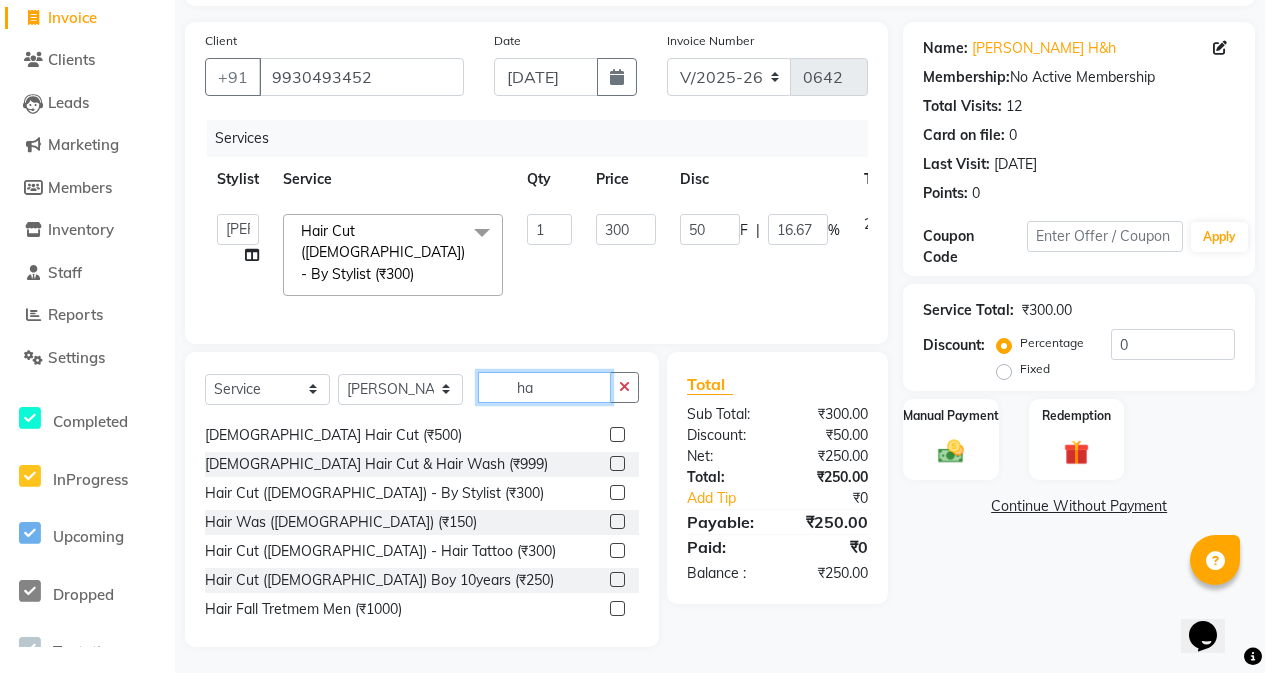 type on "h" 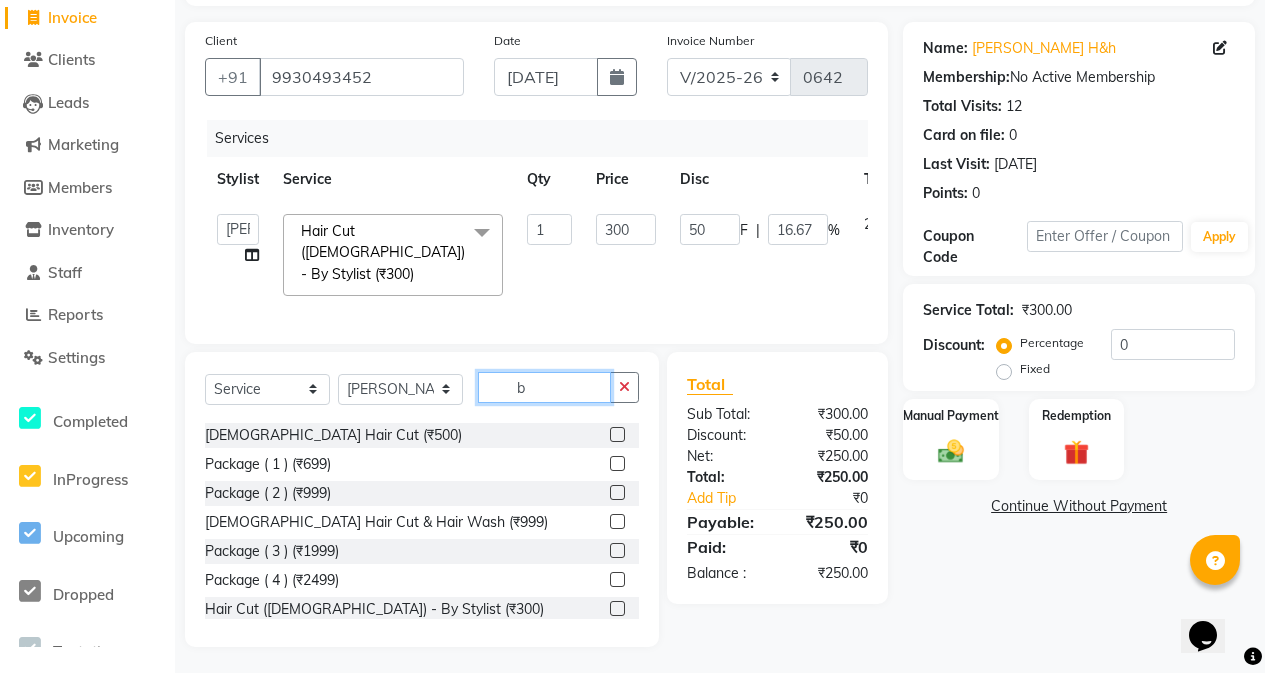 scroll, scrollTop: 0, scrollLeft: 0, axis: both 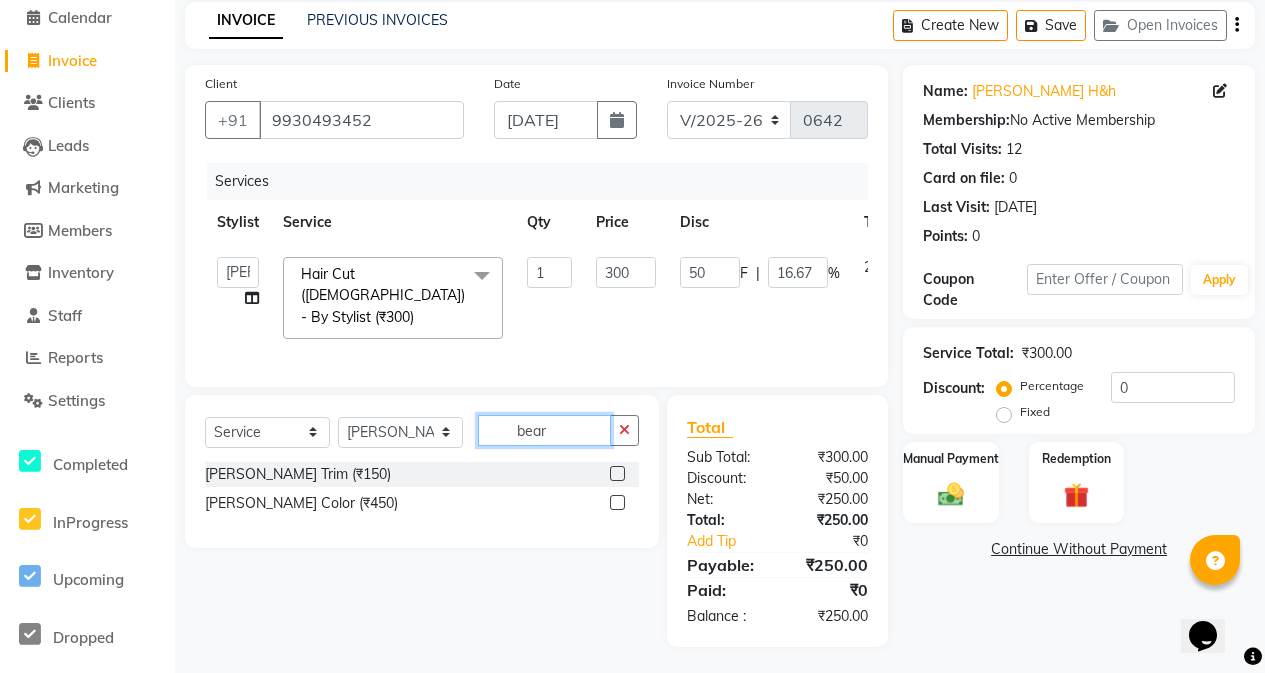 type on "bear" 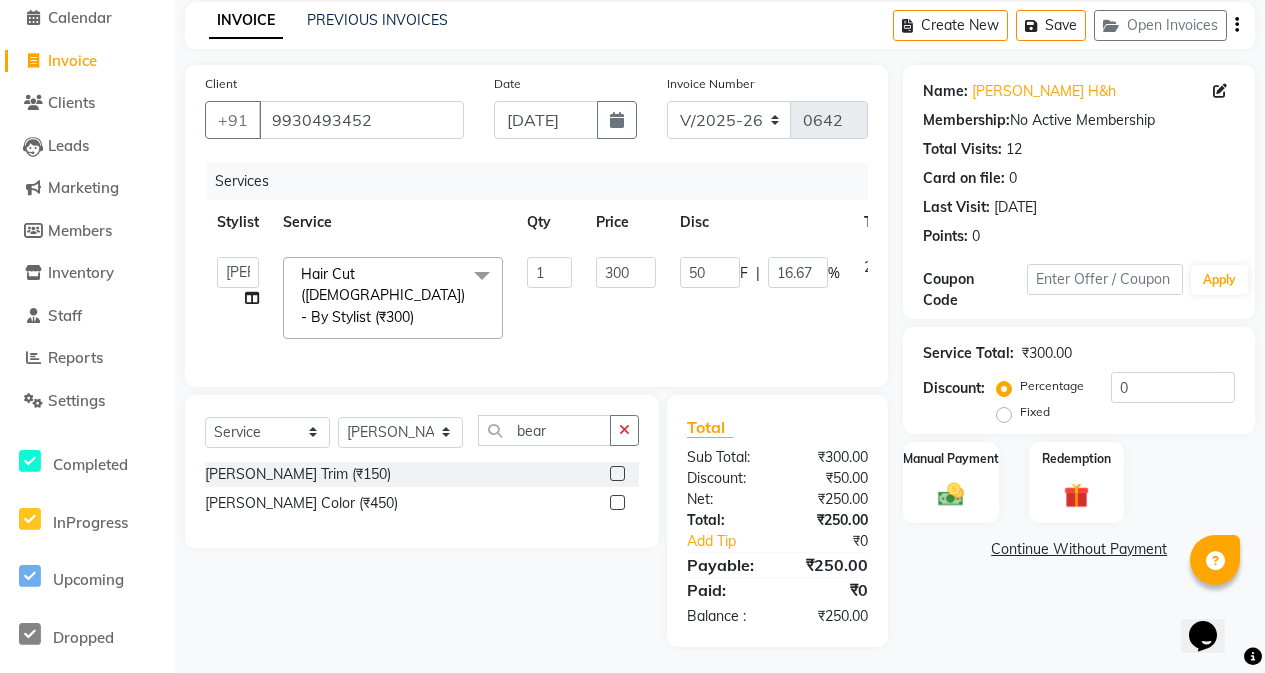click on "[PERSON_NAME] Trim (₹150)" 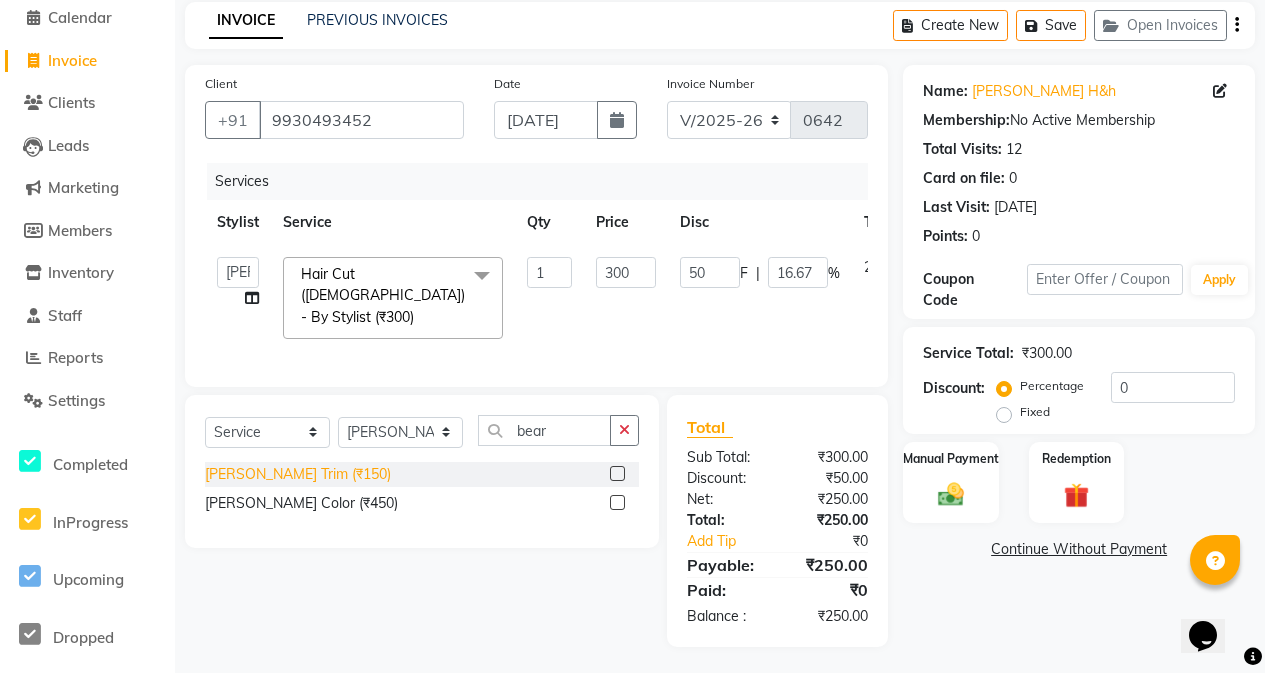 click on "[PERSON_NAME] Trim (₹150)" 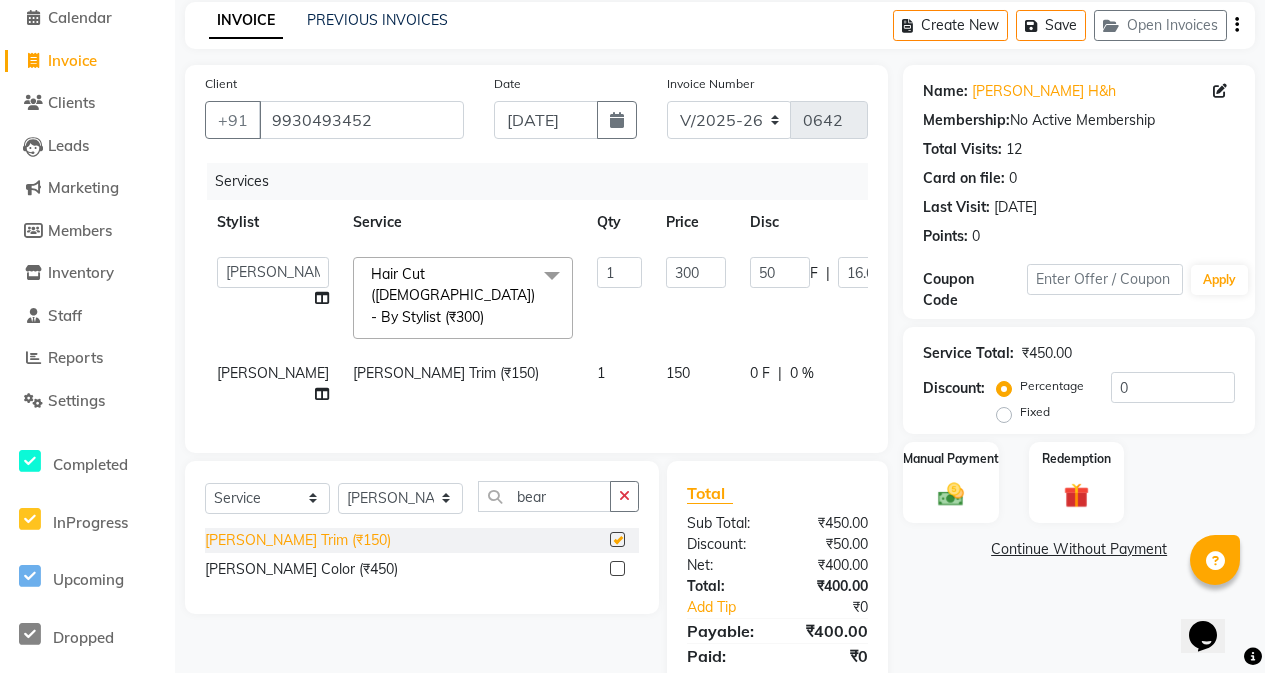 checkbox on "false" 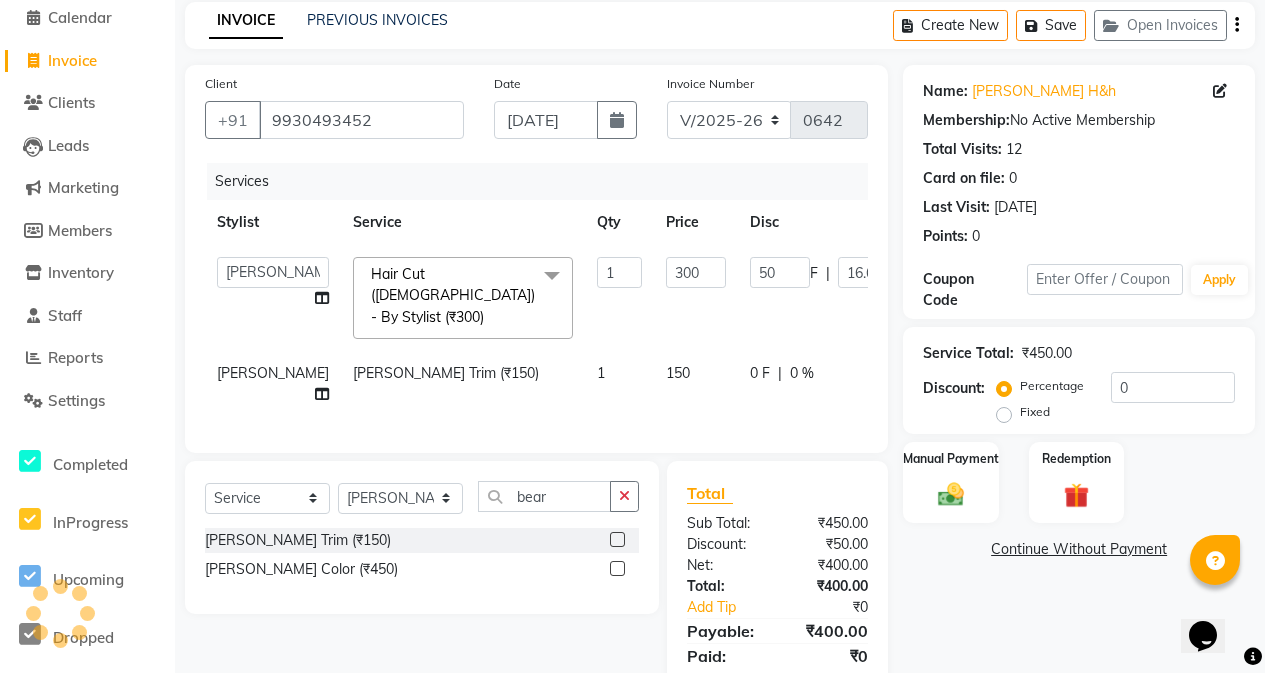 click on "0 F" 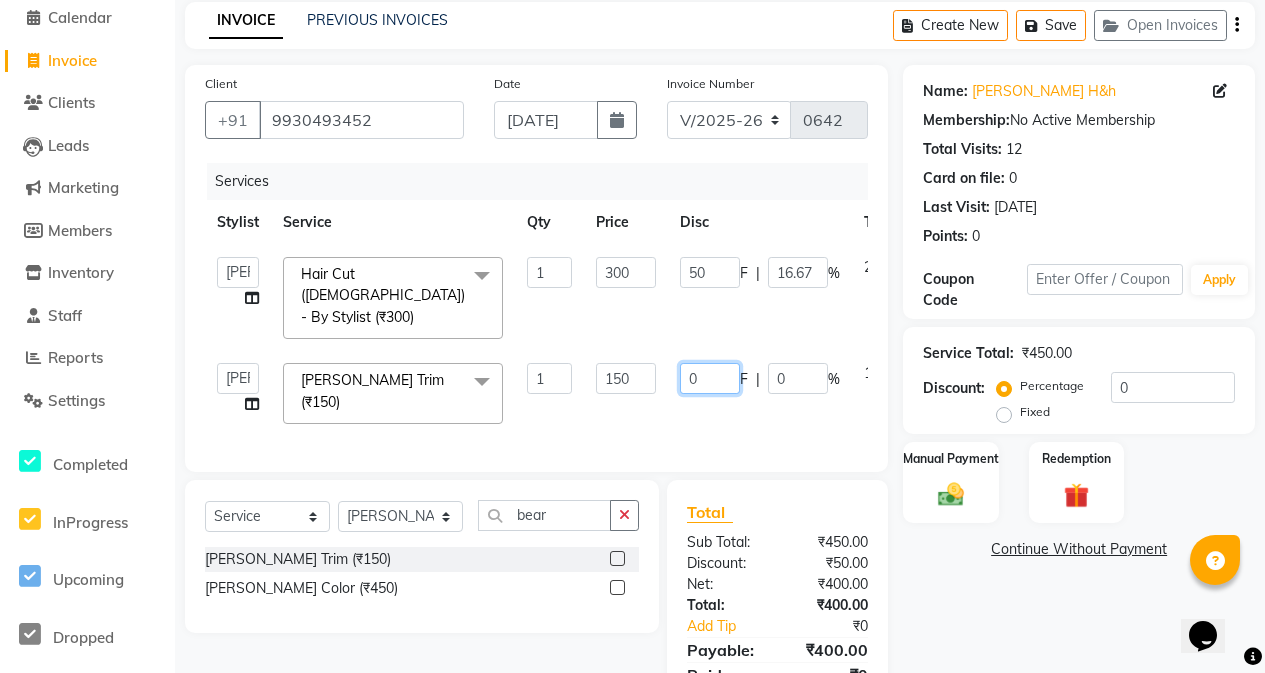 click on "0" 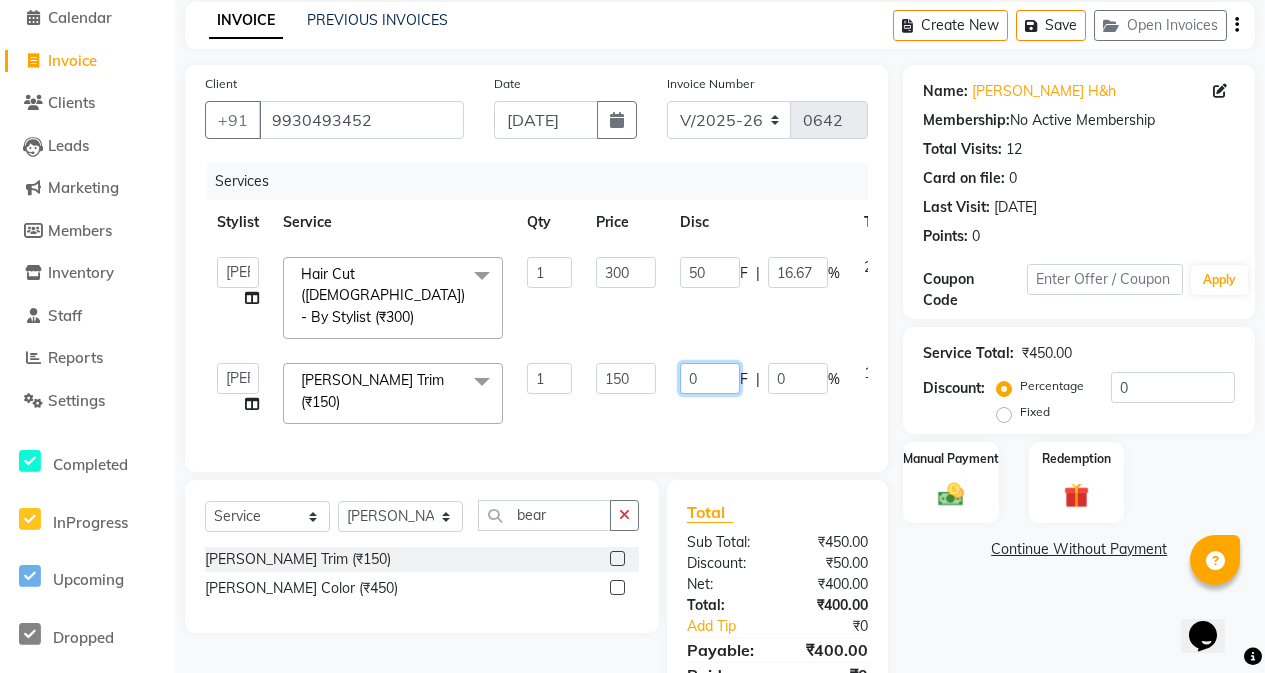 type on "50" 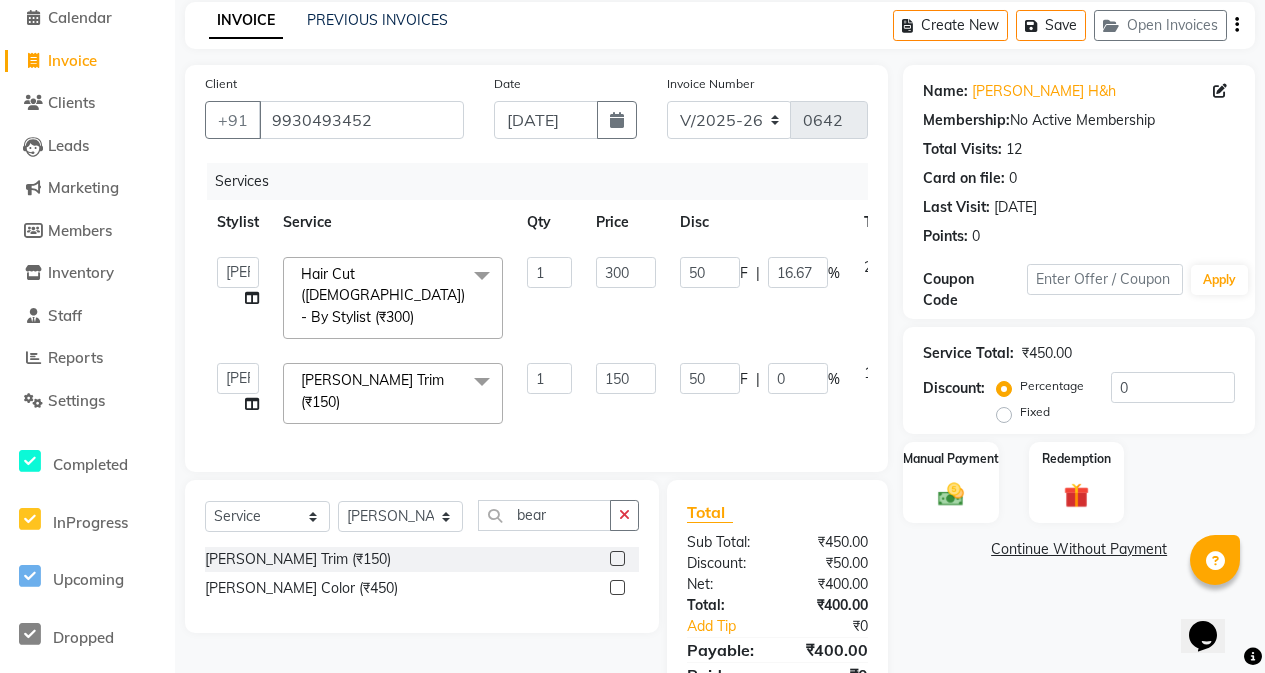 click on "50 F | 0 %" 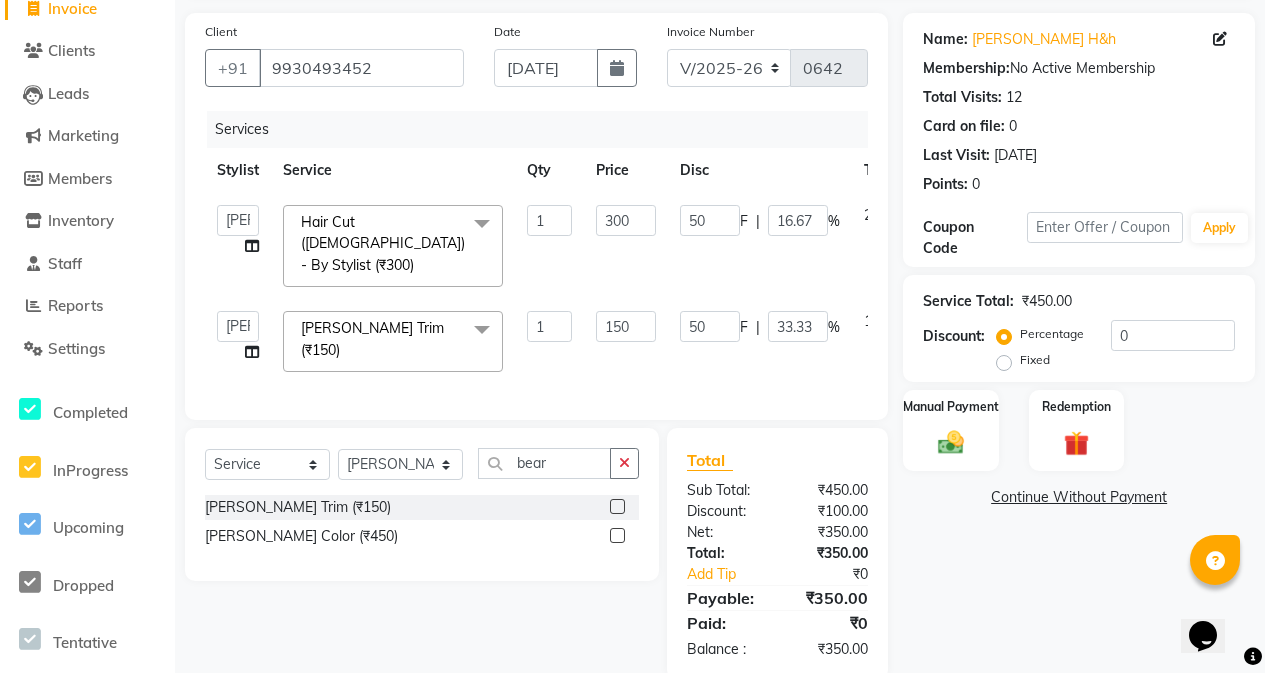 scroll, scrollTop: 159, scrollLeft: 0, axis: vertical 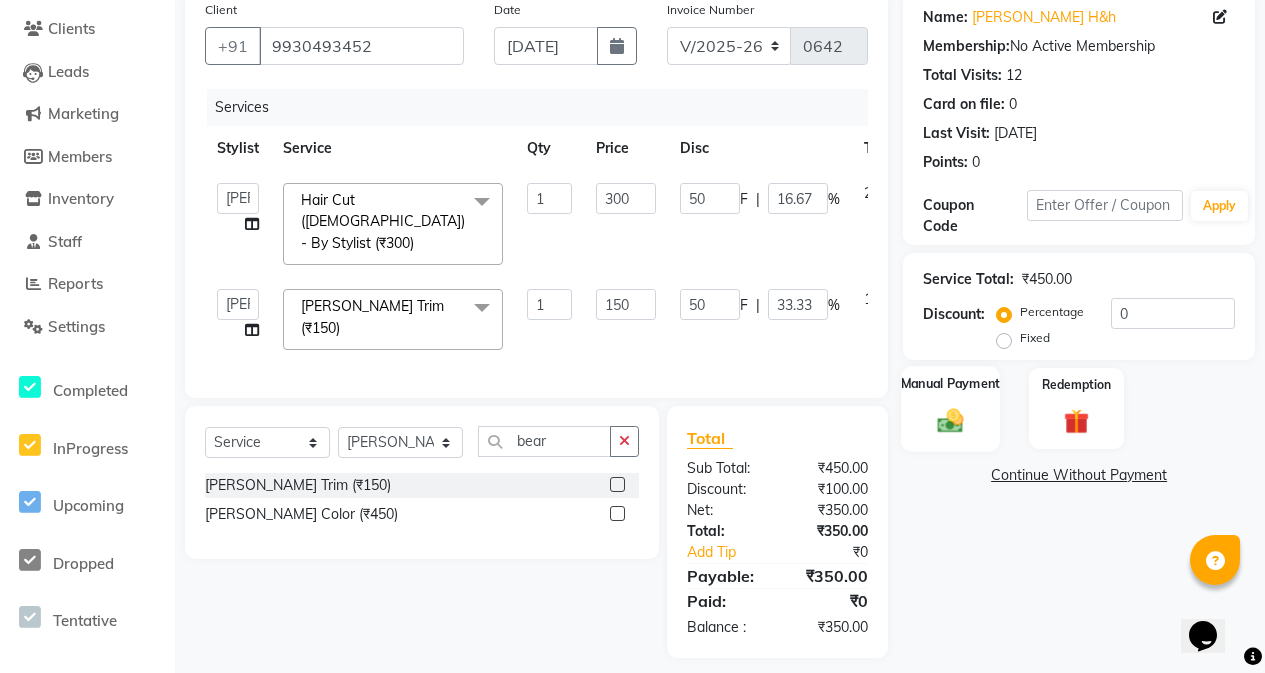 click 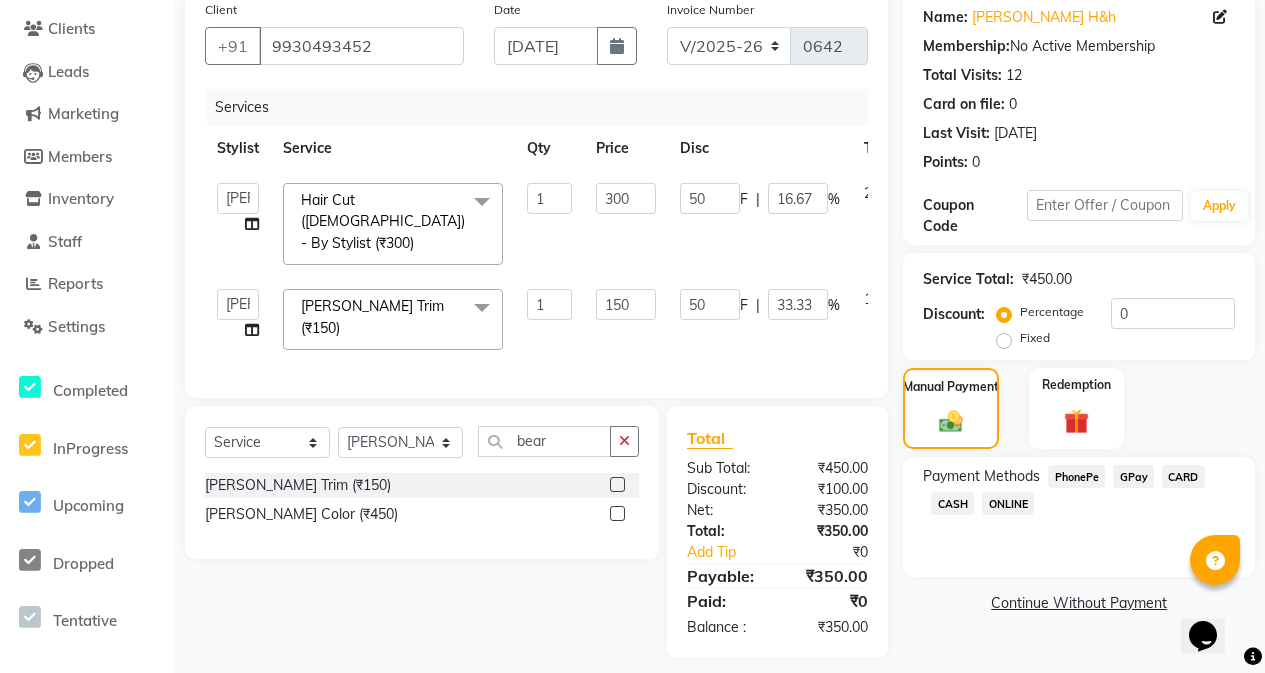 click on "CASH" 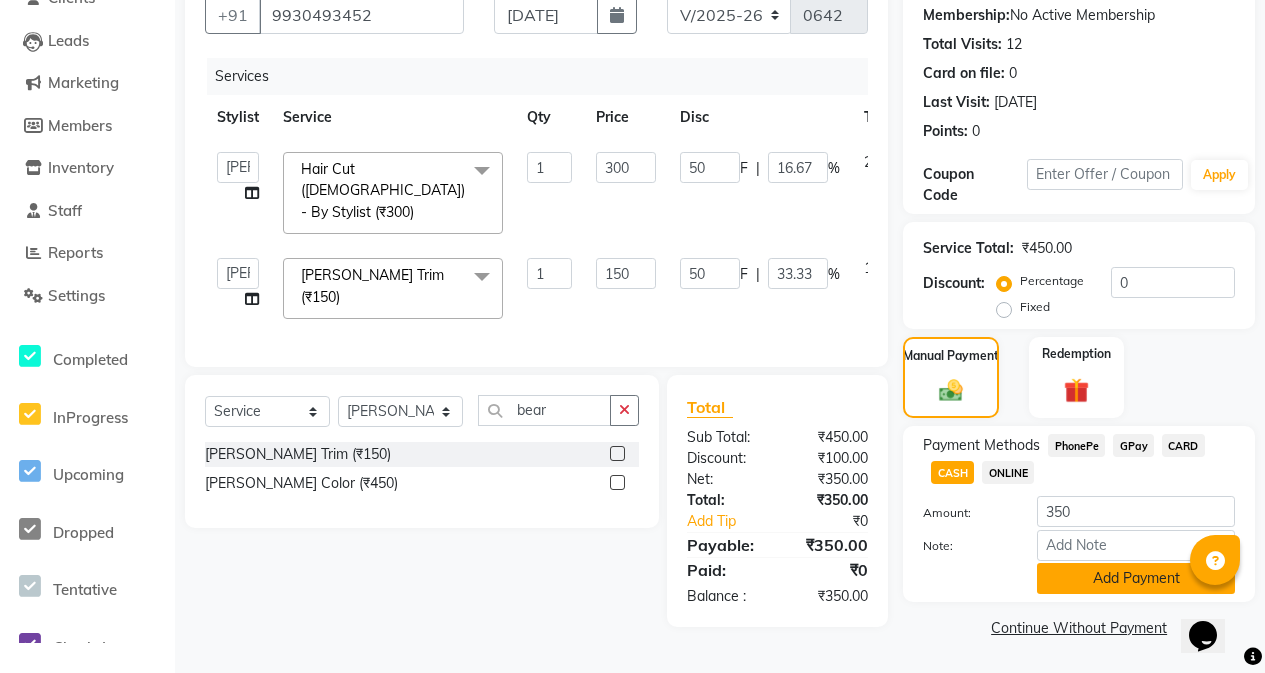 click on "Add Payment" 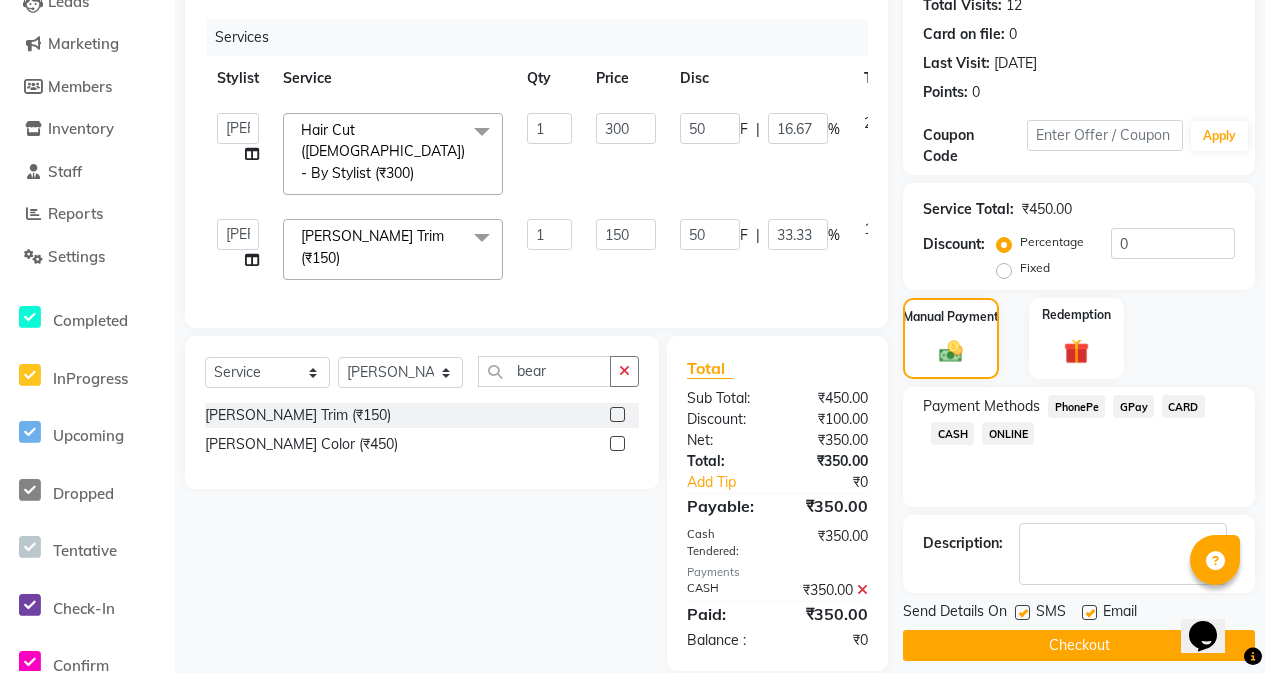 scroll, scrollTop: 247, scrollLeft: 0, axis: vertical 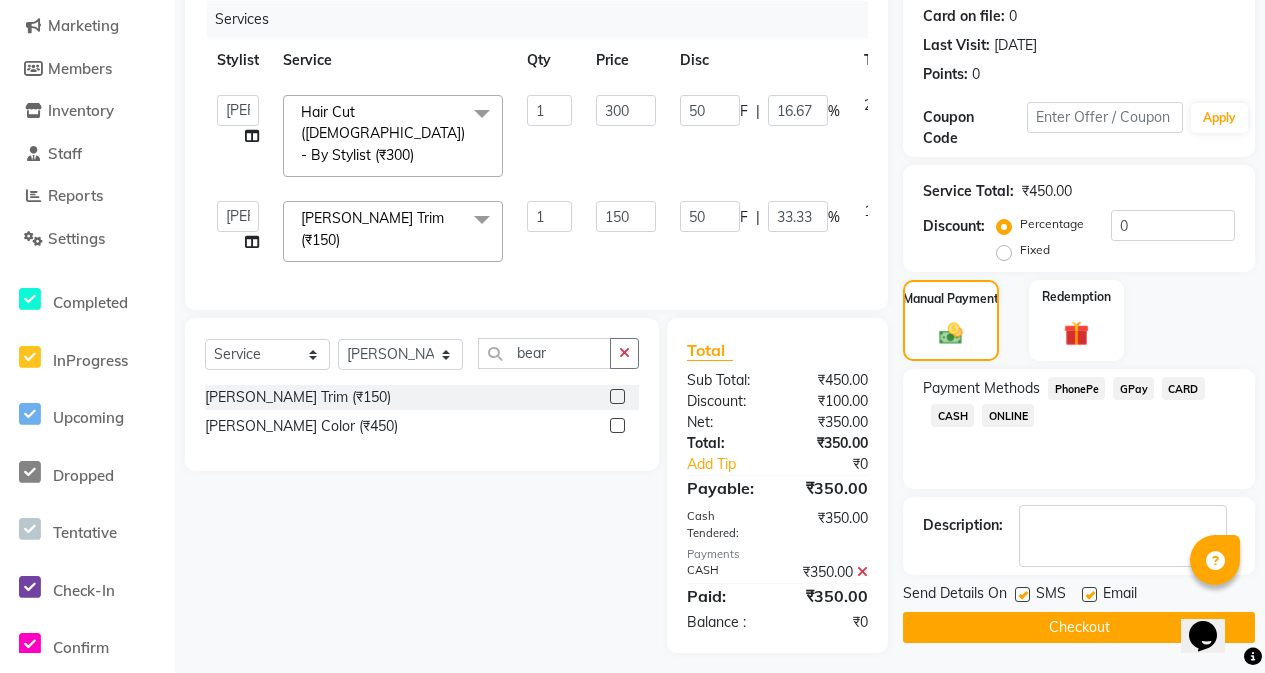 click on "Checkout" 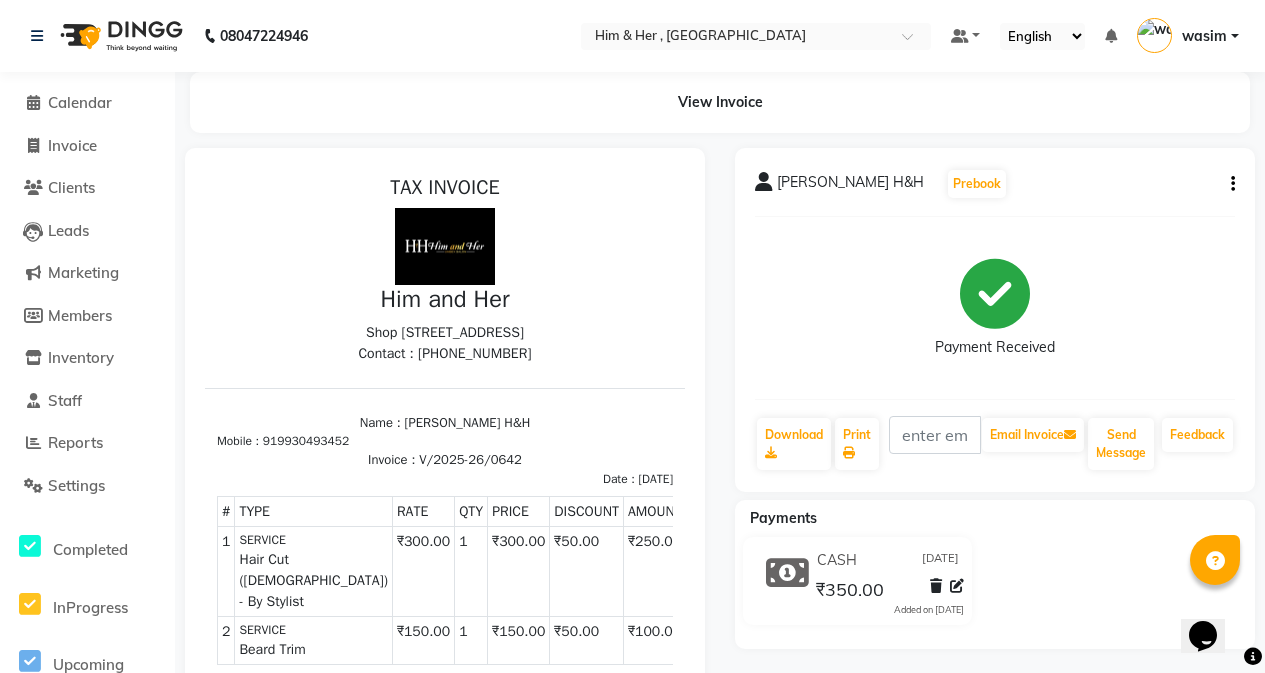scroll, scrollTop: 0, scrollLeft: 0, axis: both 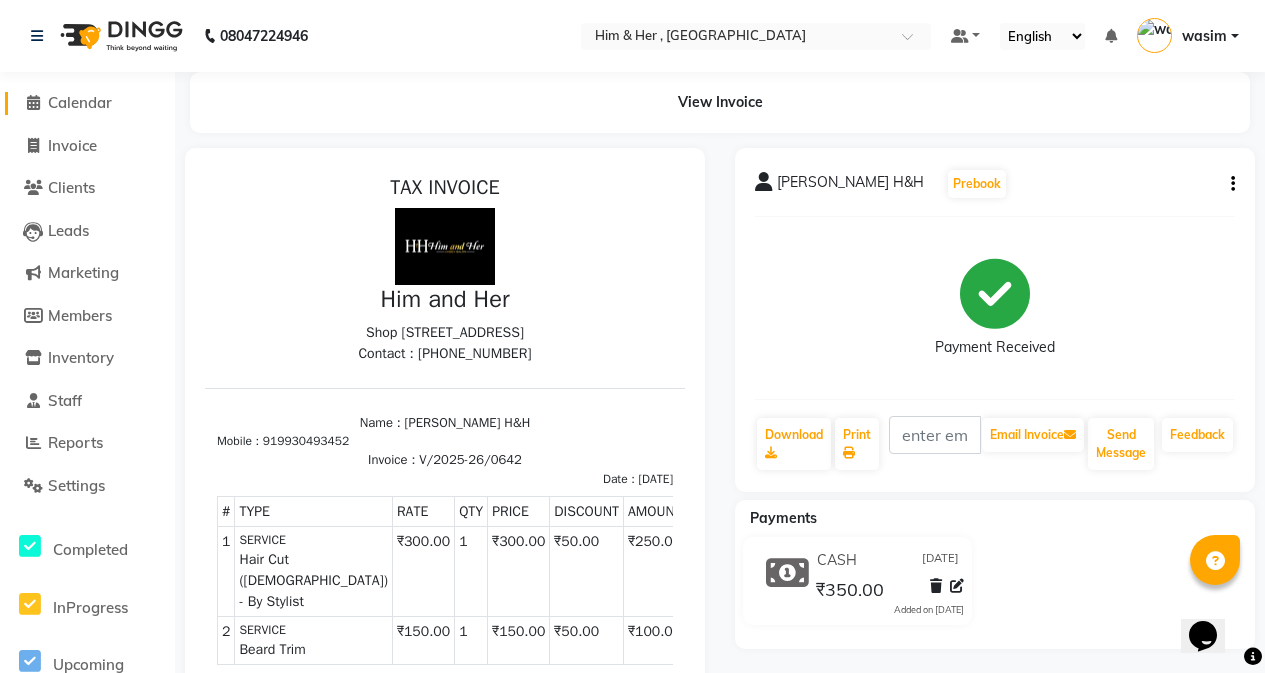 click on "Calendar" 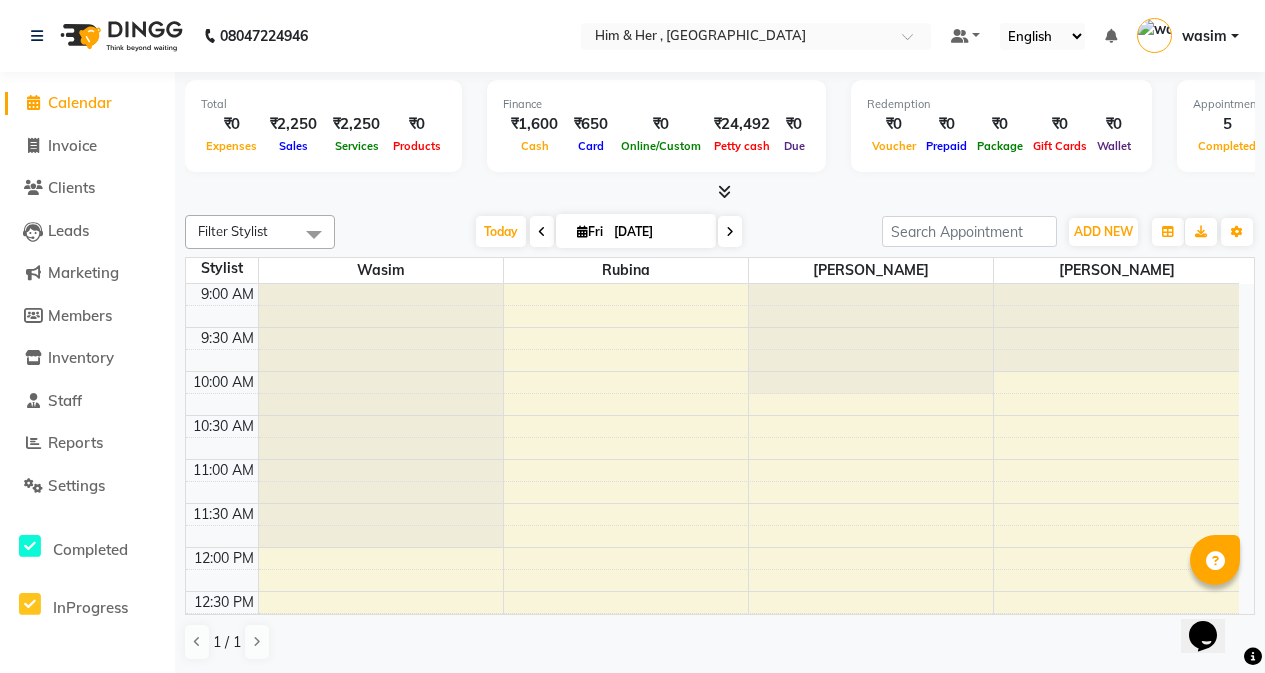 scroll, scrollTop: 1, scrollLeft: 0, axis: vertical 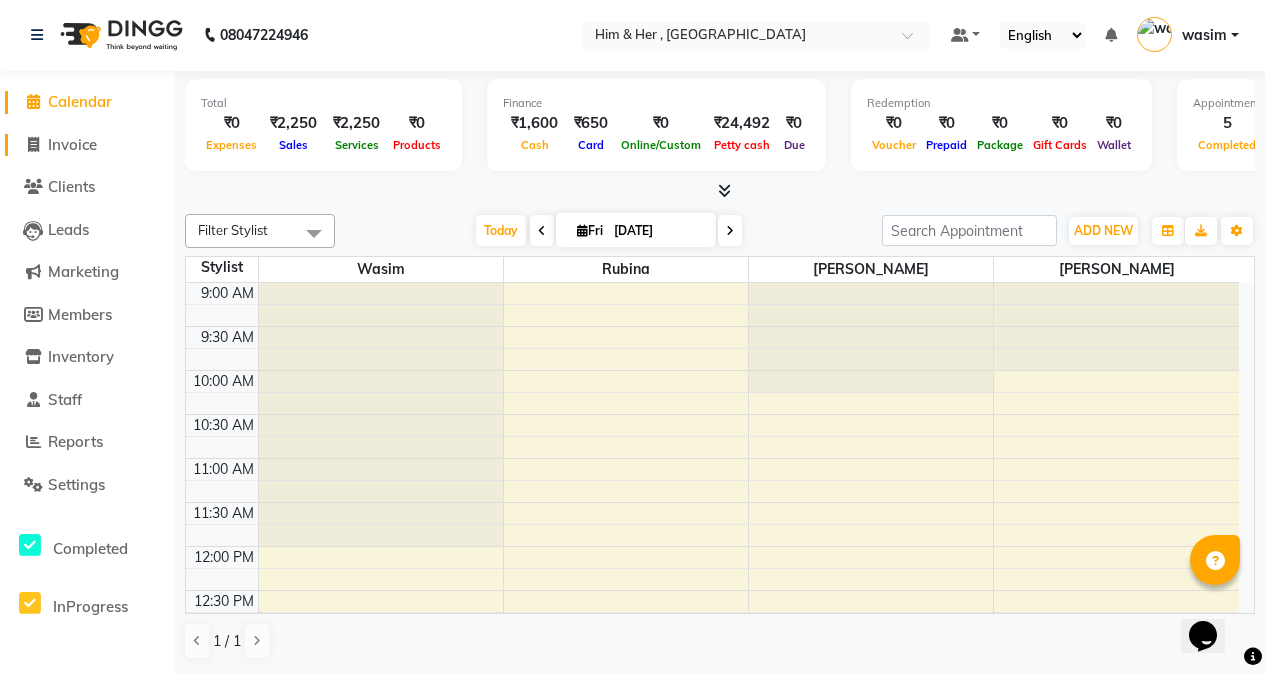 click on "Invoice" 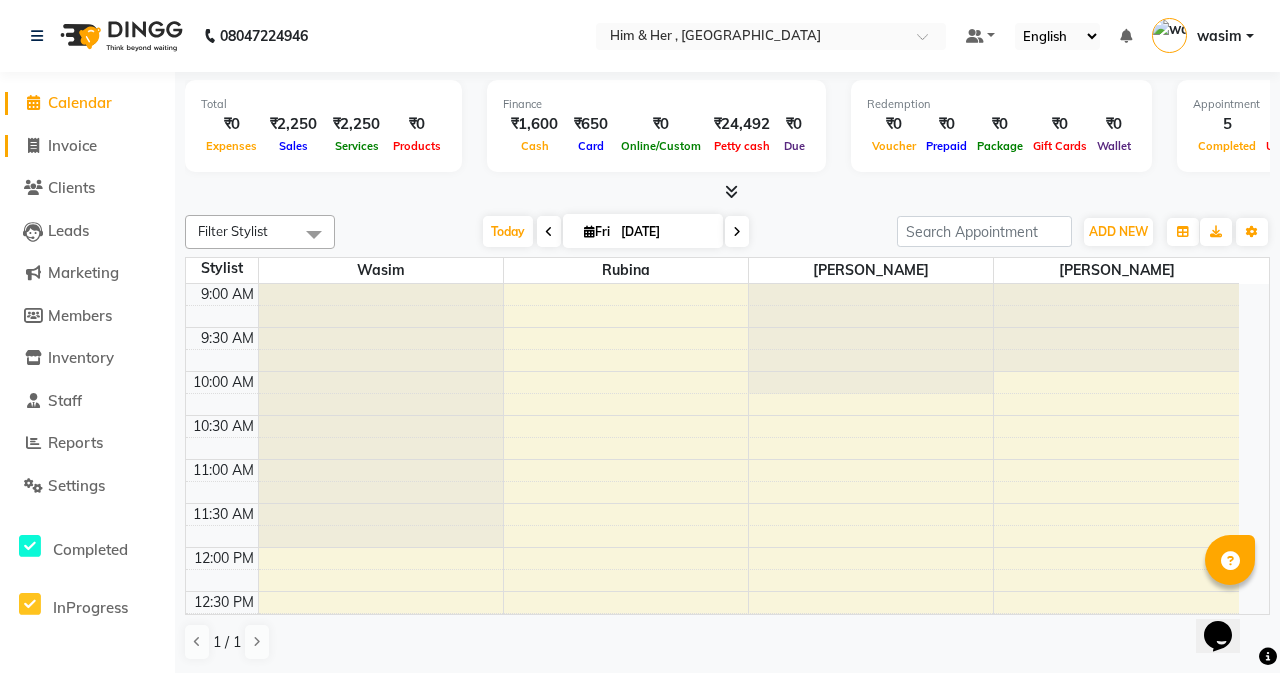 select on "5934" 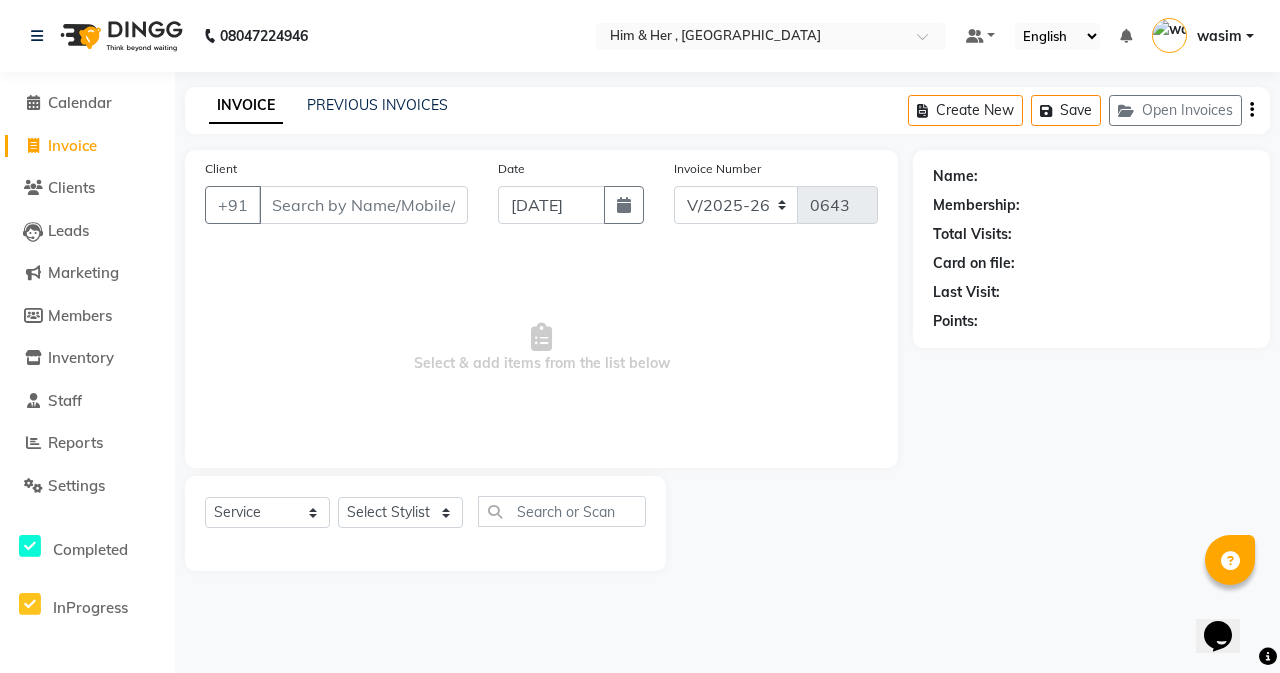 click on "Client" at bounding box center (363, 205) 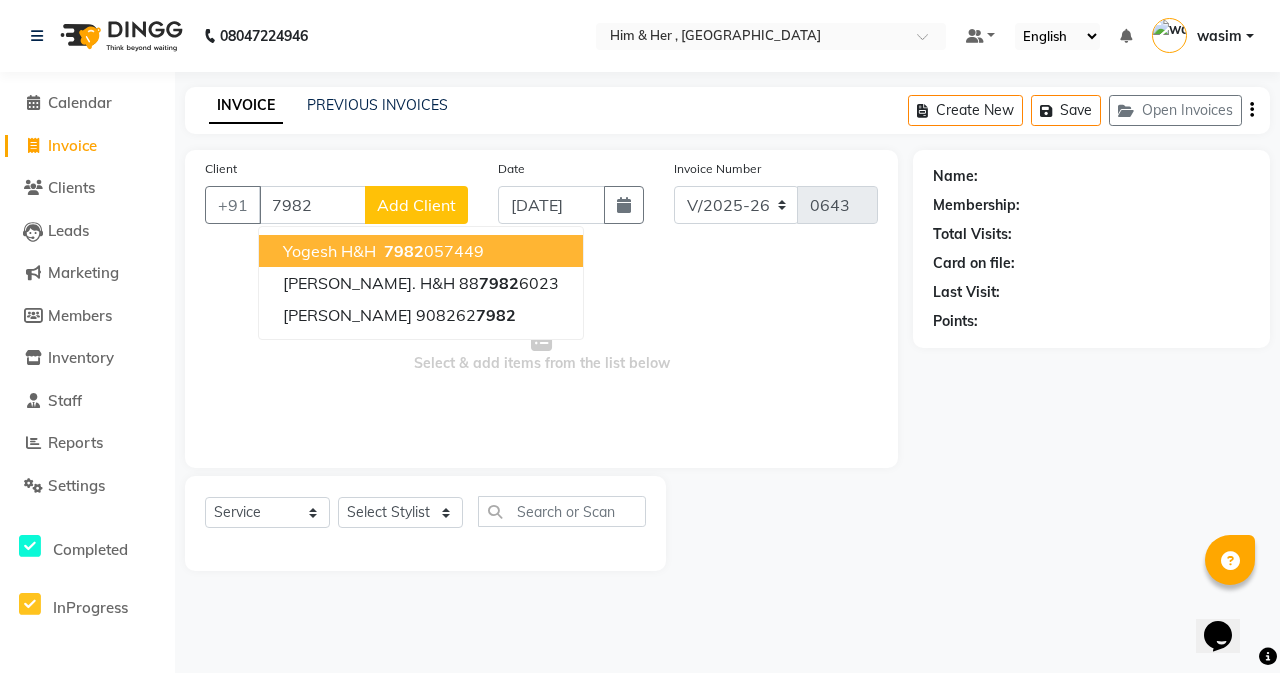 click on "Yogesh H&H" at bounding box center [329, 251] 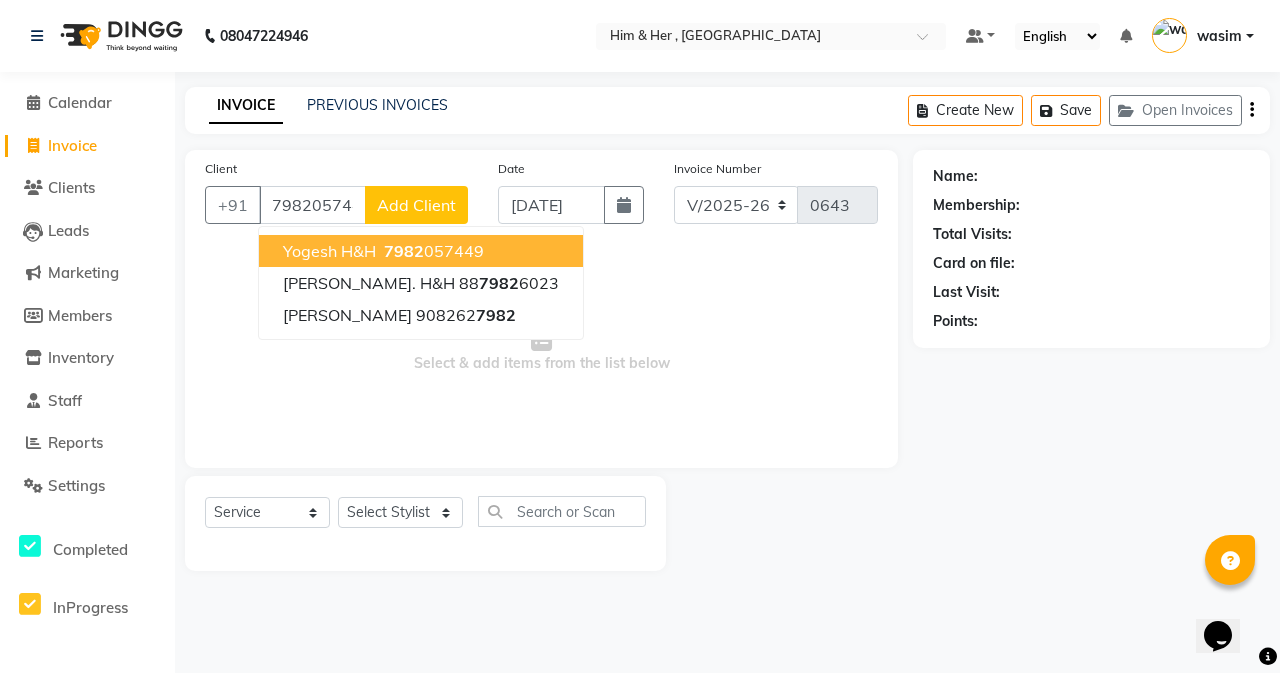 type on "7982057449" 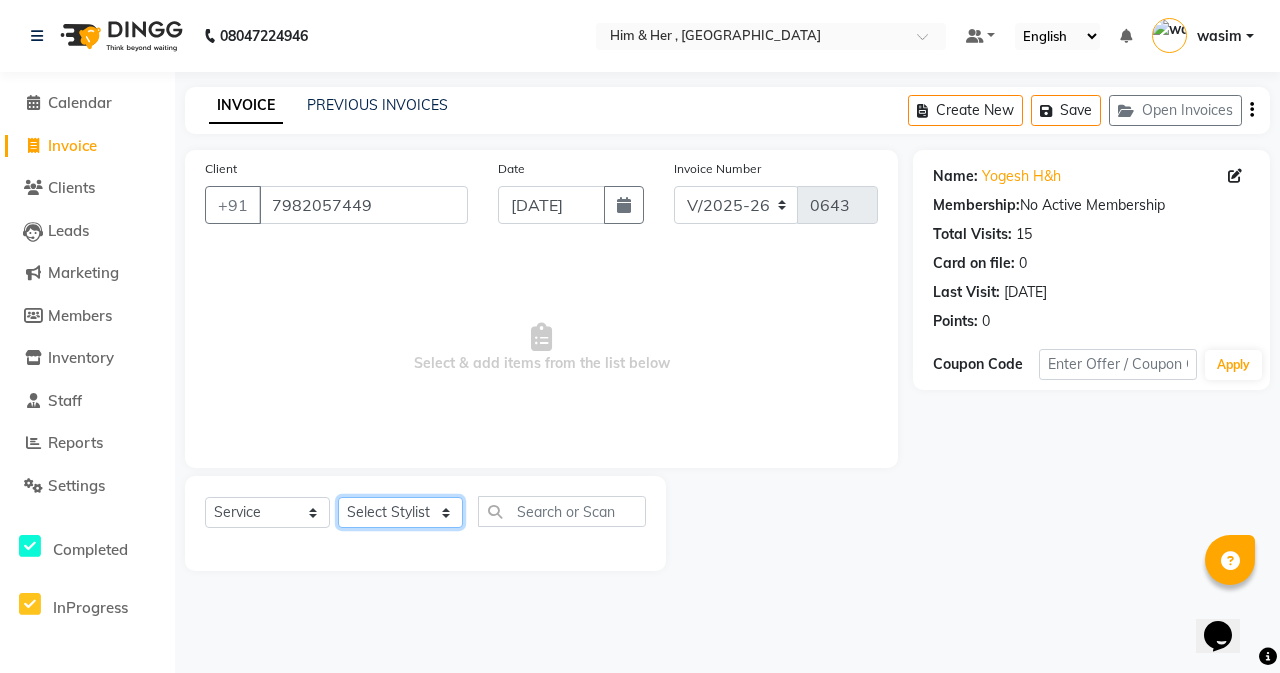 click on "Select Stylist [PERSON_NAME] Rubina [PERSON_NAME] [PERSON_NAME]" 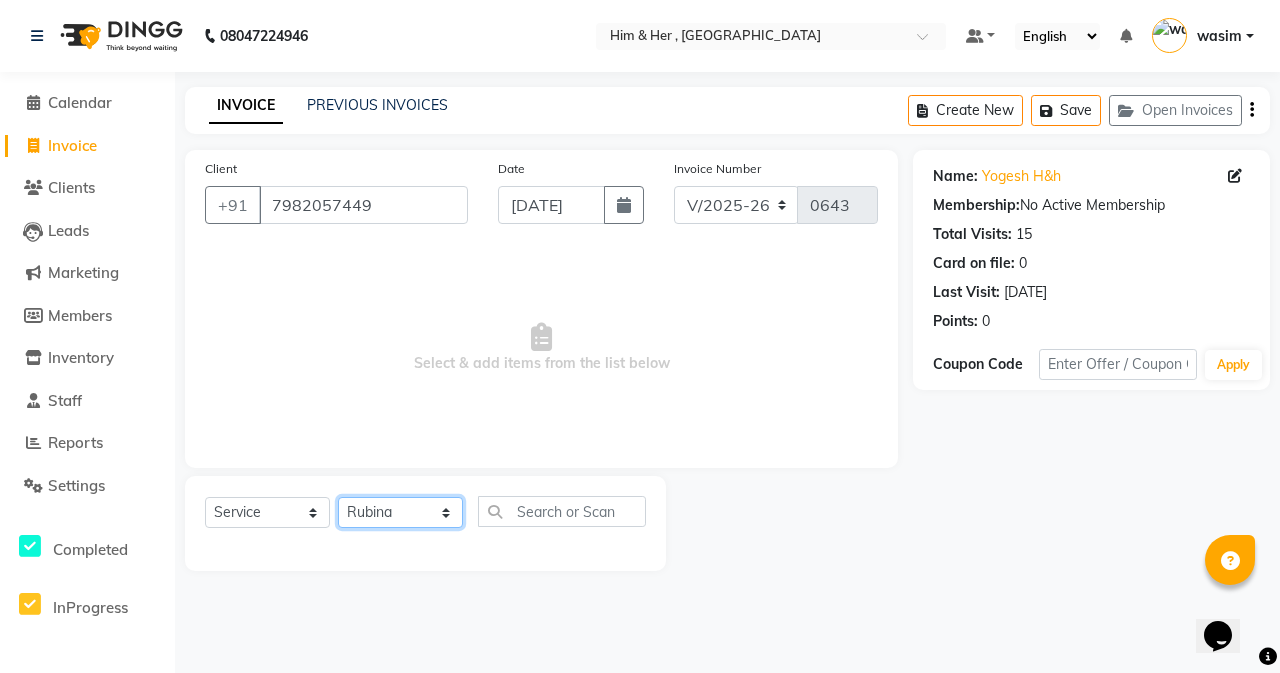 click on "Select Stylist [PERSON_NAME] Rubina [PERSON_NAME] [PERSON_NAME]" 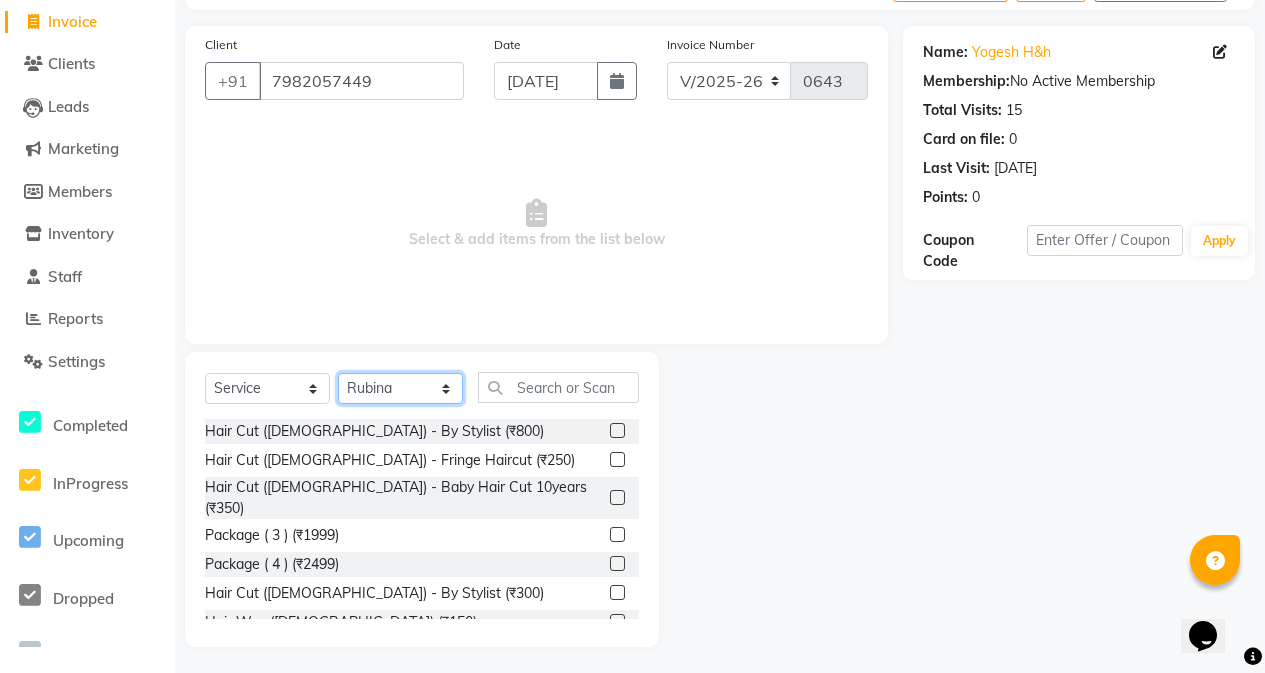 scroll, scrollTop: 128, scrollLeft: 0, axis: vertical 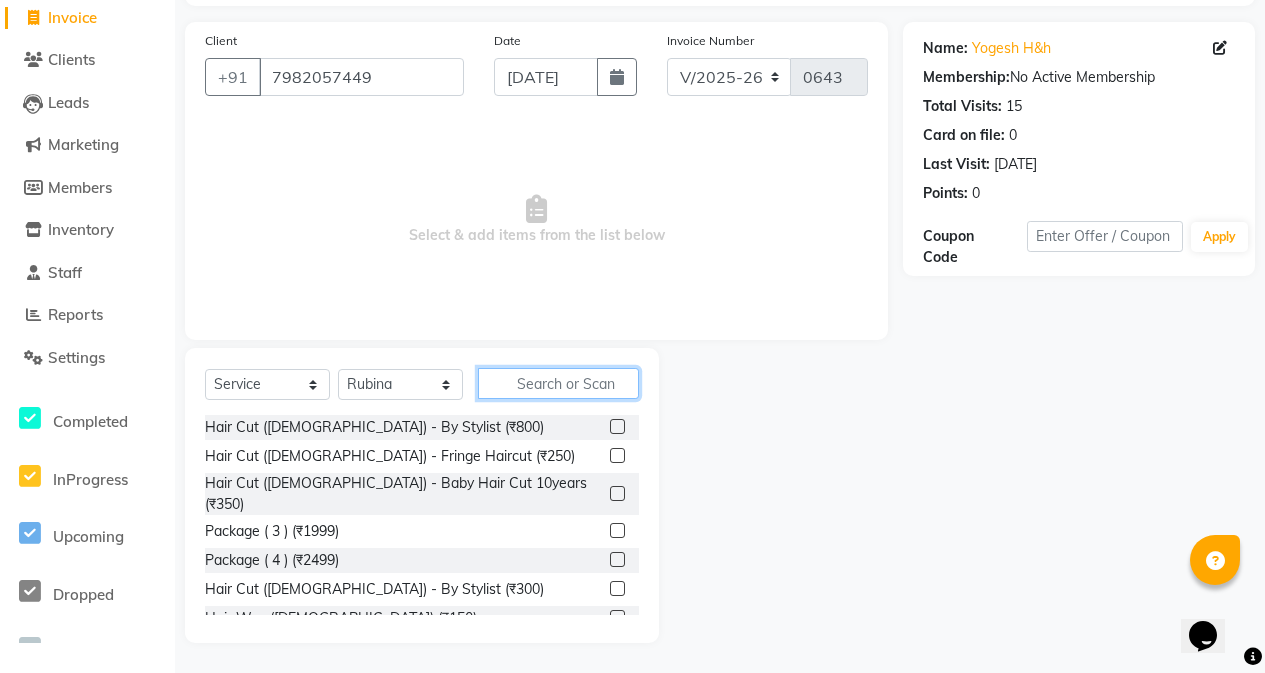 click 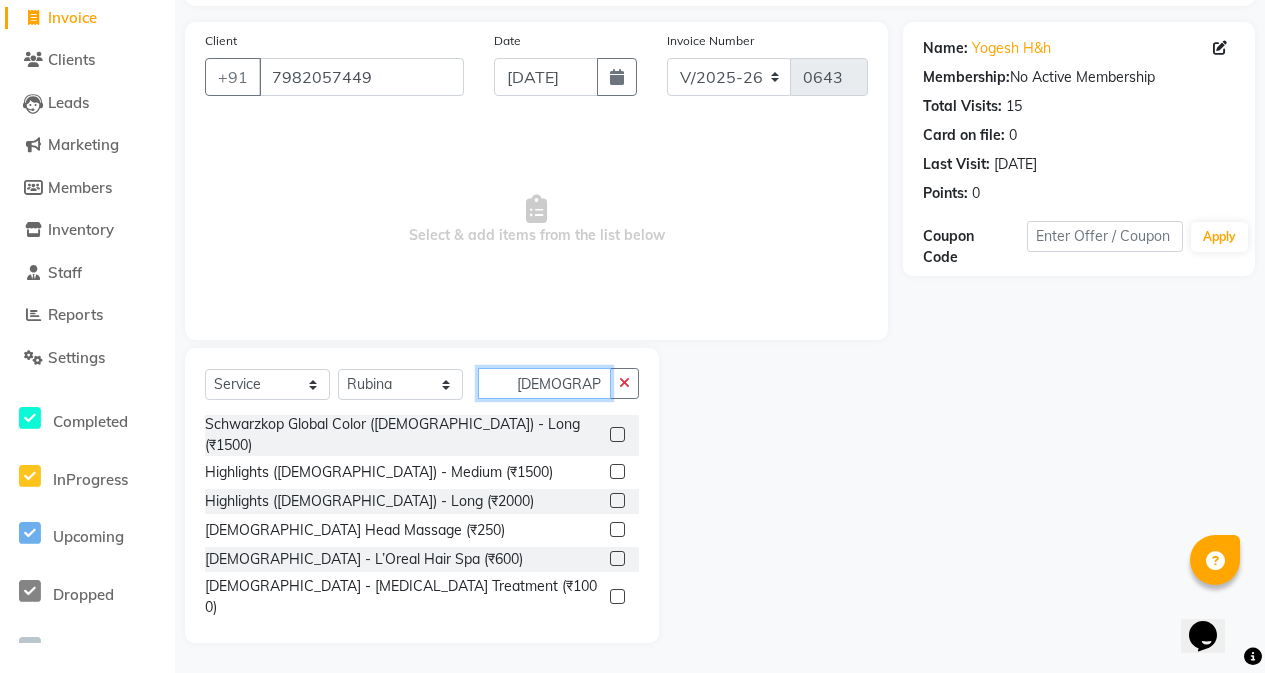 scroll, scrollTop: 496, scrollLeft: 0, axis: vertical 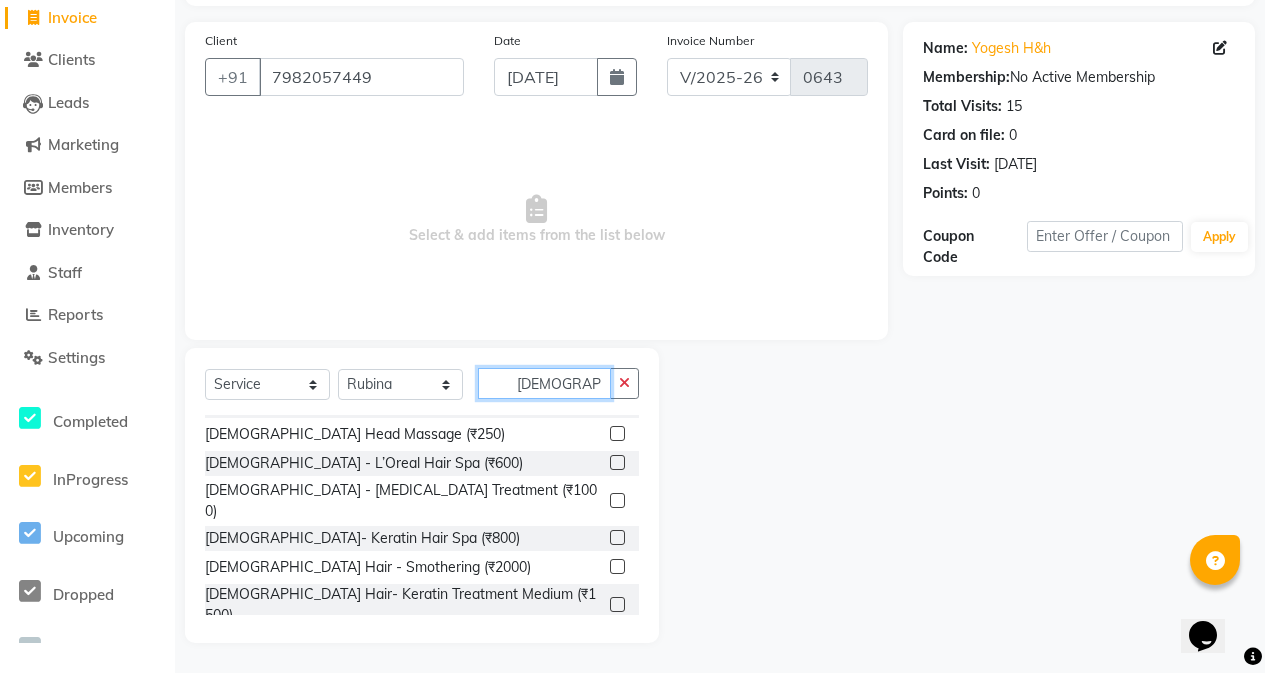 type on "[DEMOGRAPHIC_DATA]" 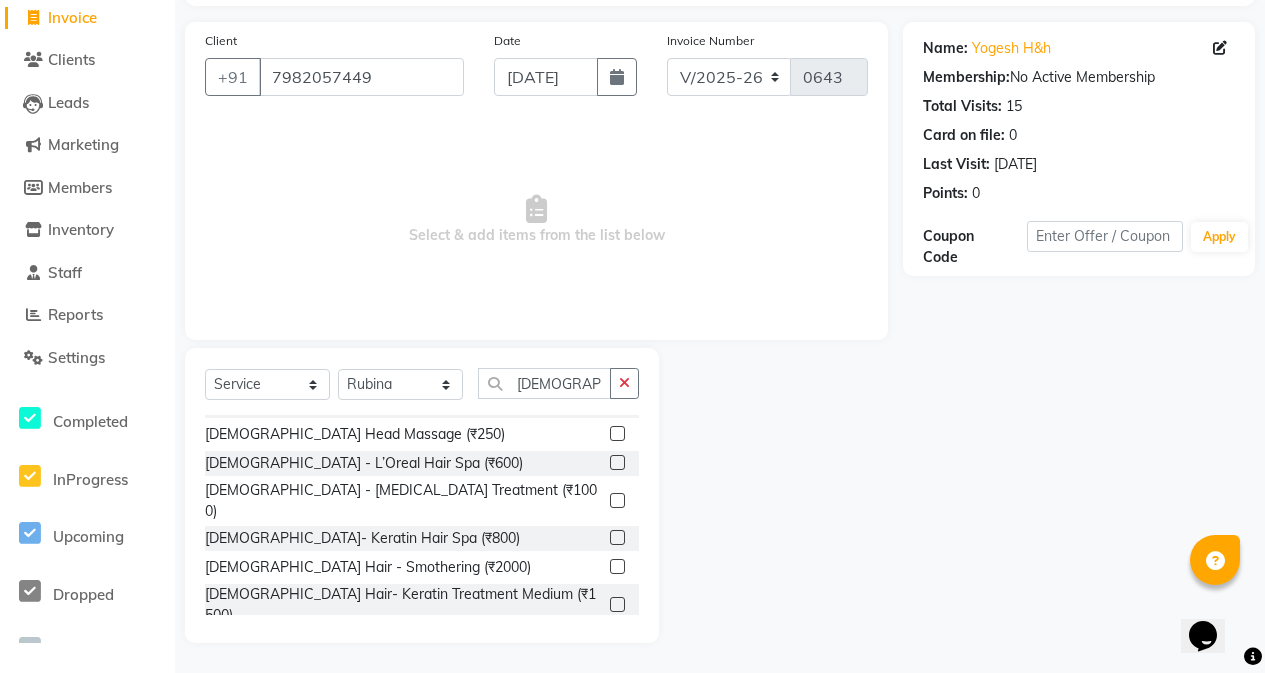 click on "Threading - [DEMOGRAPHIC_DATA] Threading (₹100)" 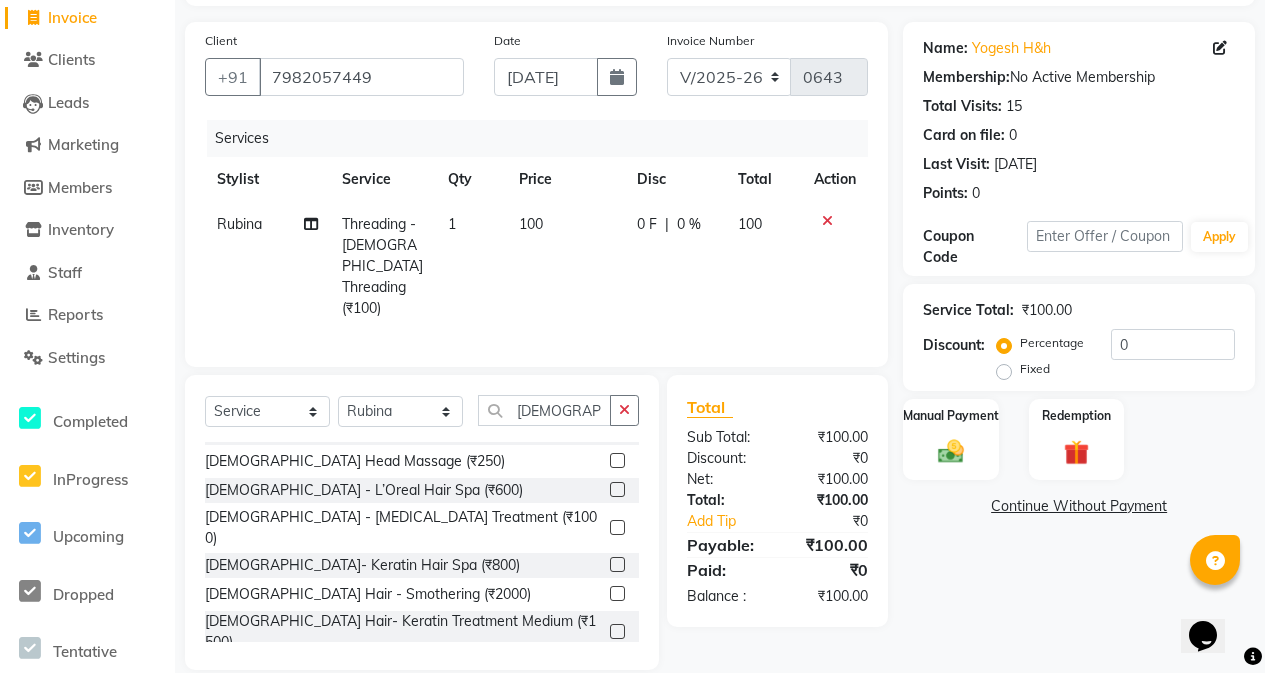checkbox on "false" 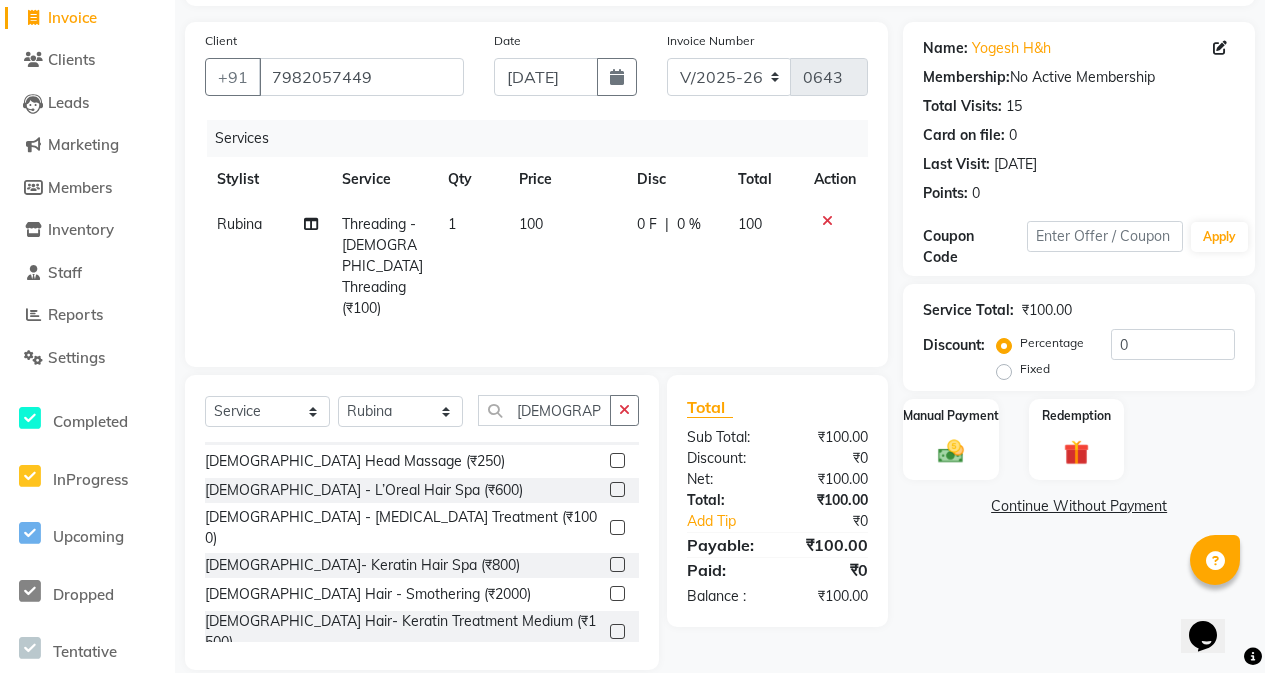 click on "100" 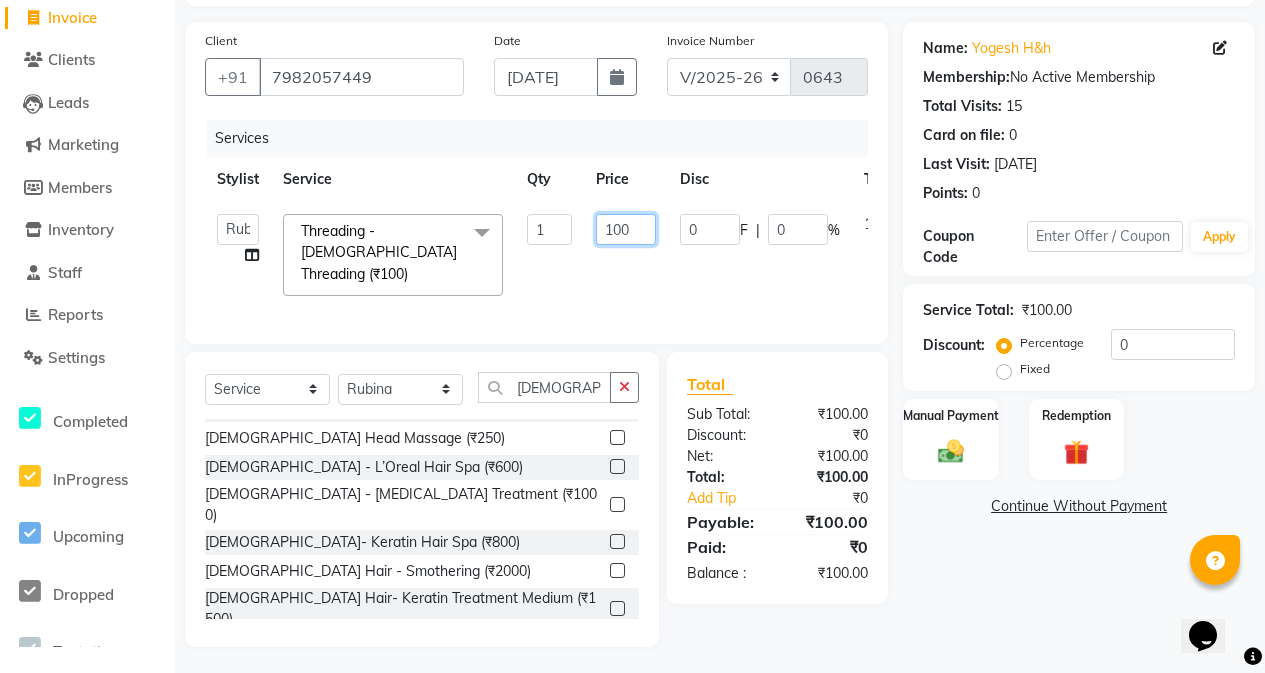 click on "100" 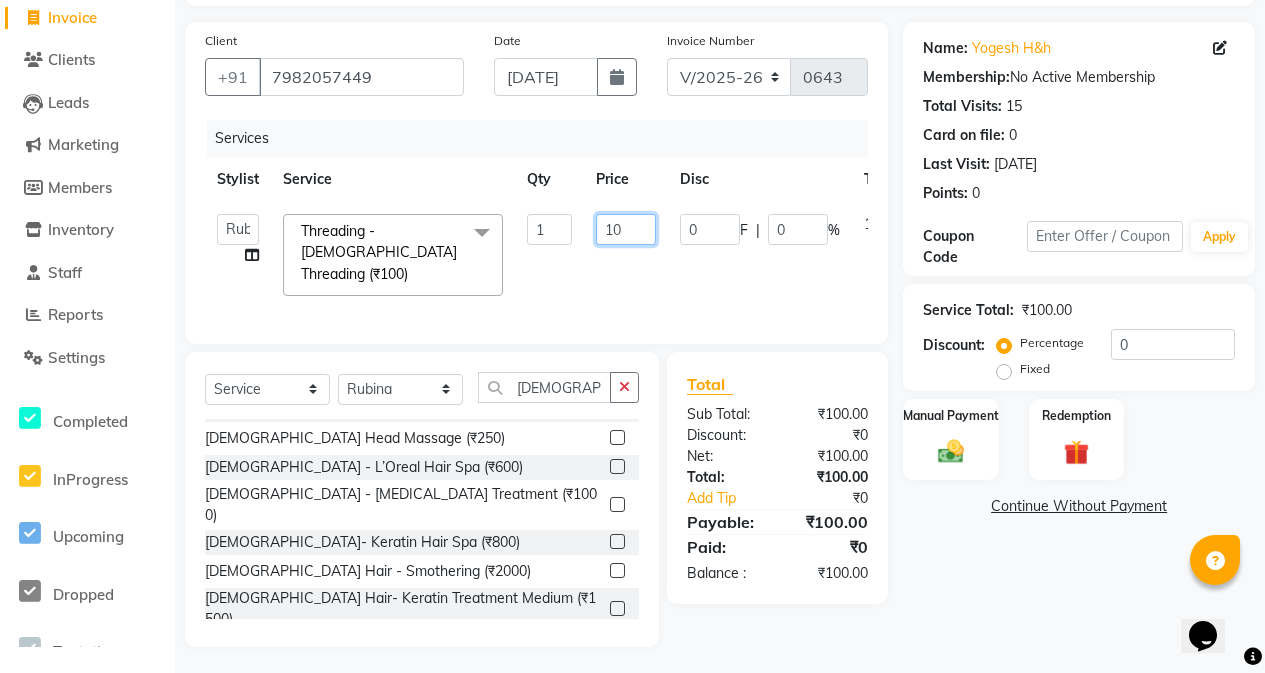 type on "1" 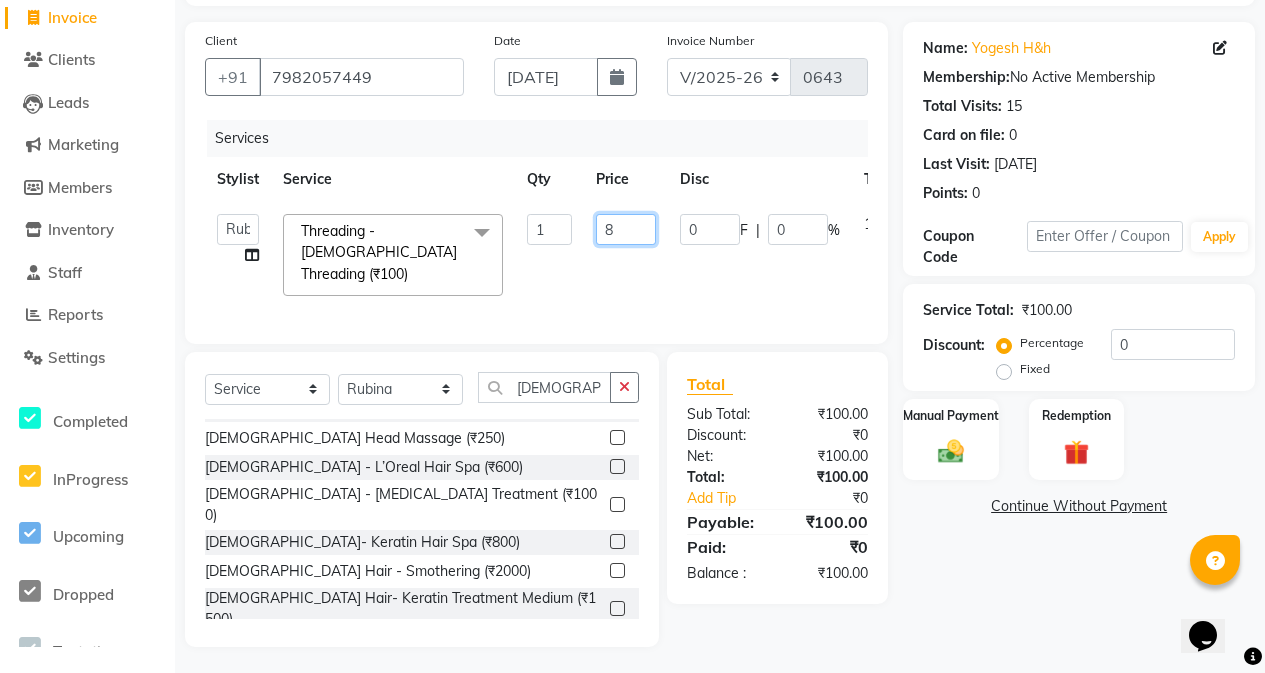 type on "80" 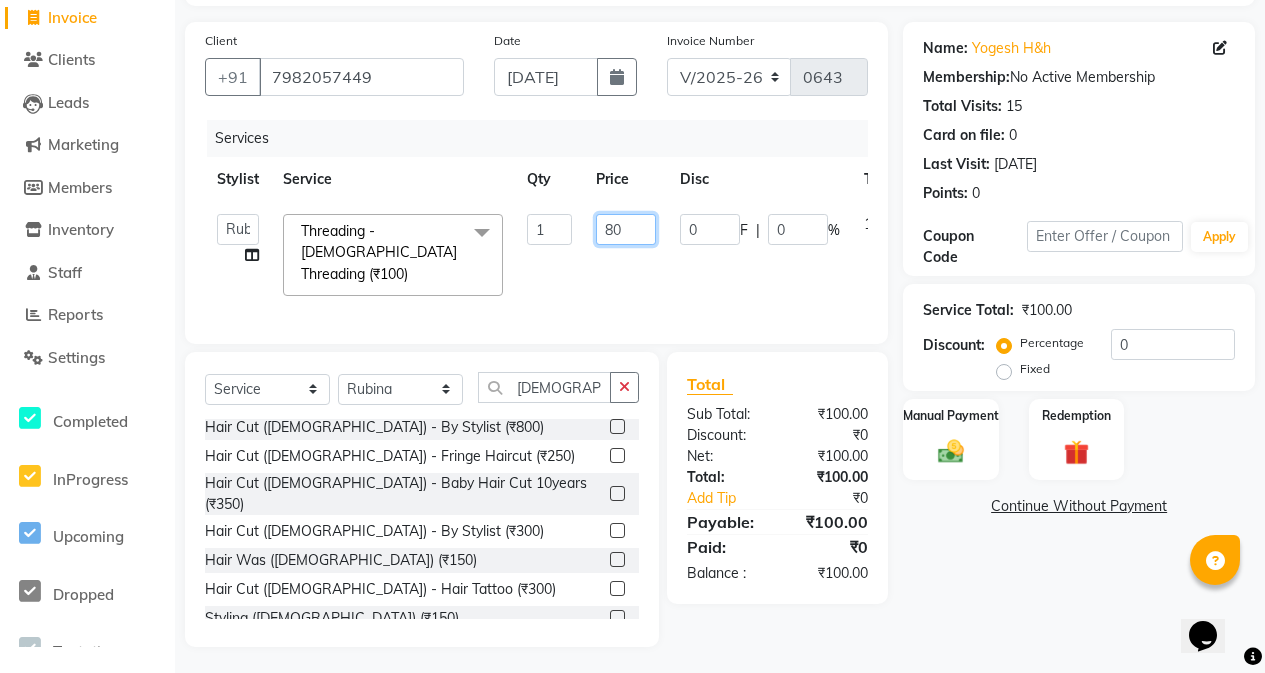 scroll, scrollTop: 0, scrollLeft: 0, axis: both 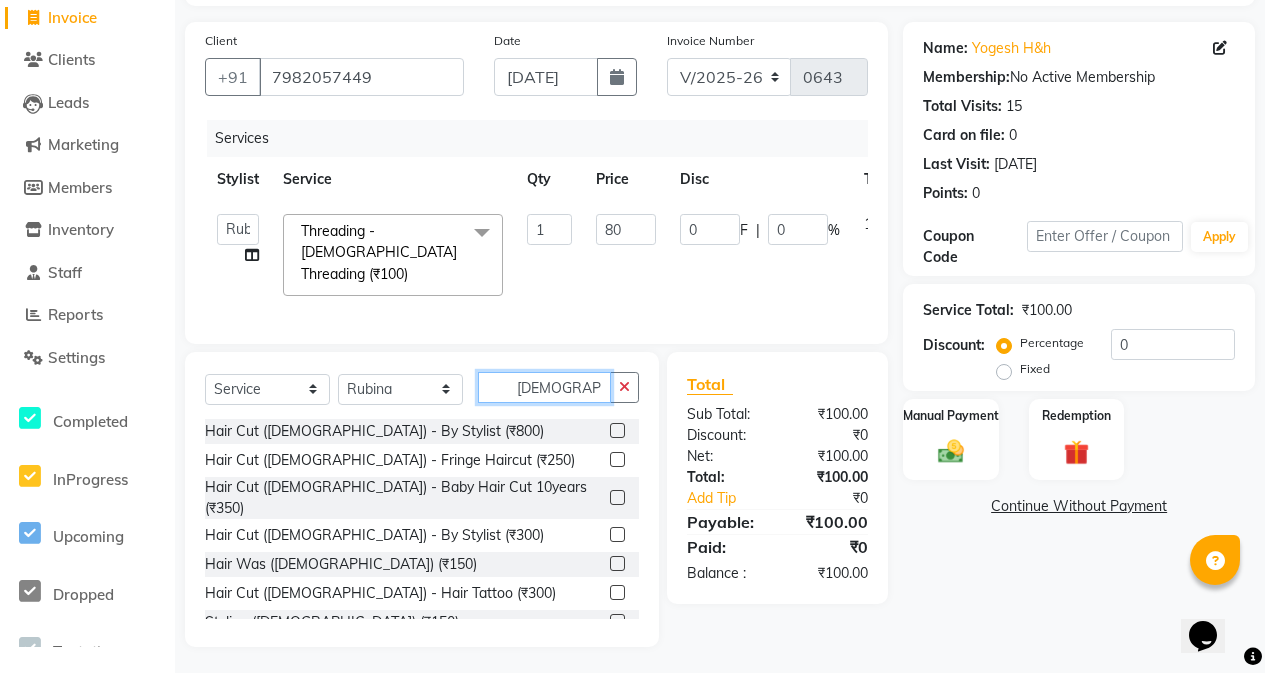 click on "[DEMOGRAPHIC_DATA]" 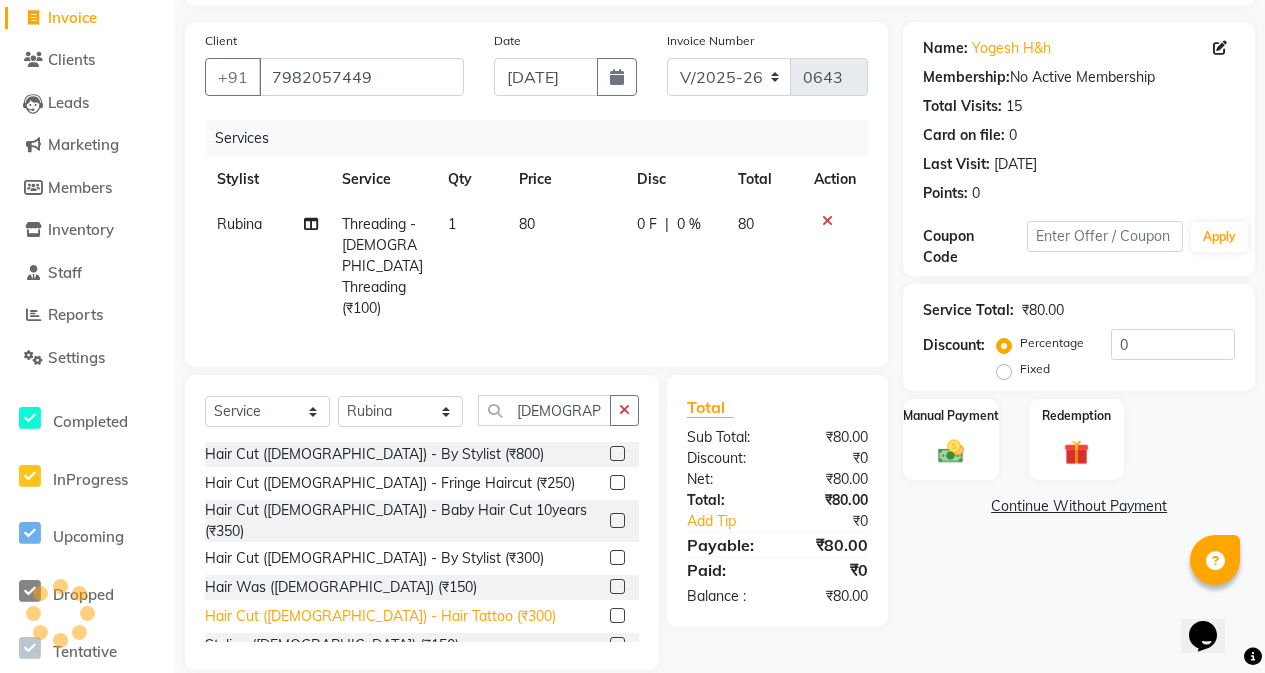 click on "Hair Cut ([DEMOGRAPHIC_DATA]) - Hair Tattoo (₹300)" 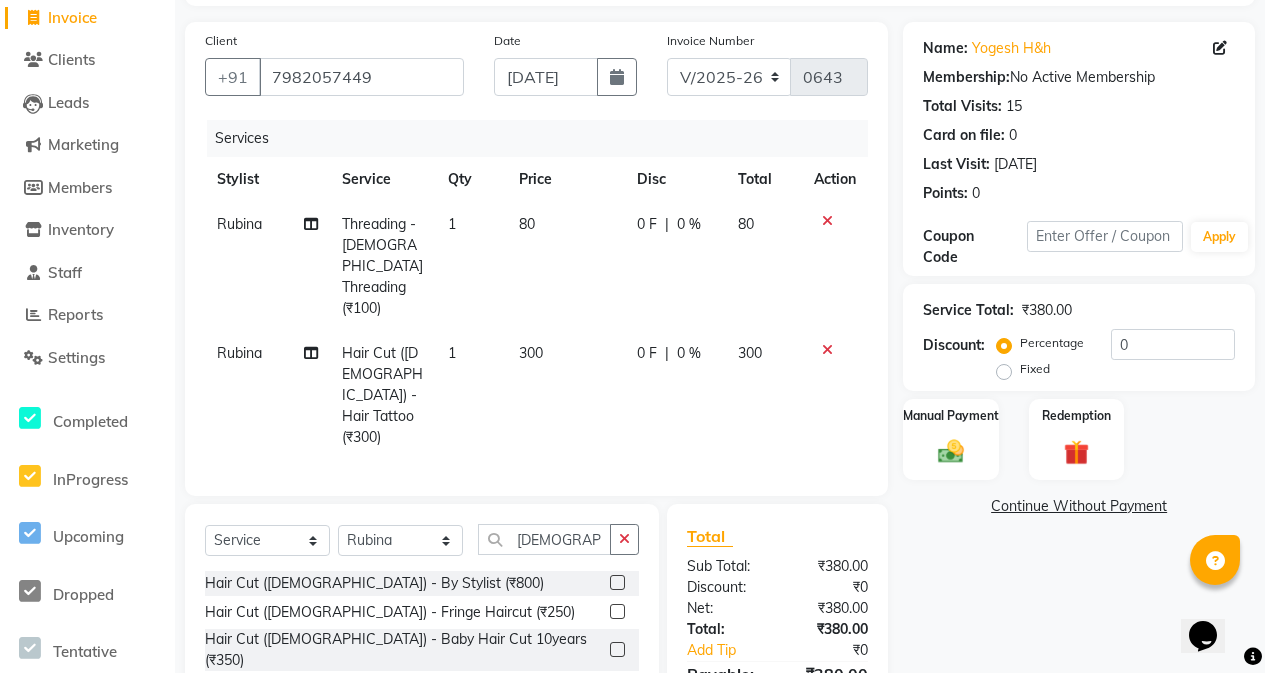 checkbox on "false" 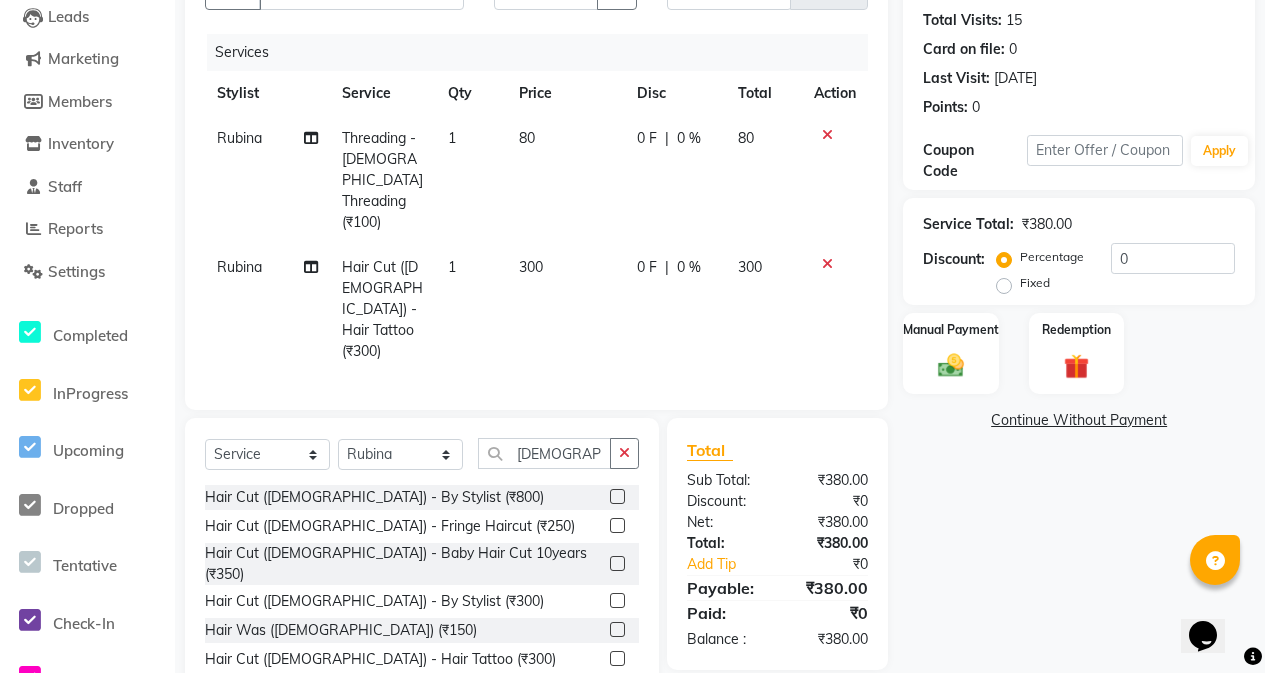 scroll, scrollTop: 215, scrollLeft: 0, axis: vertical 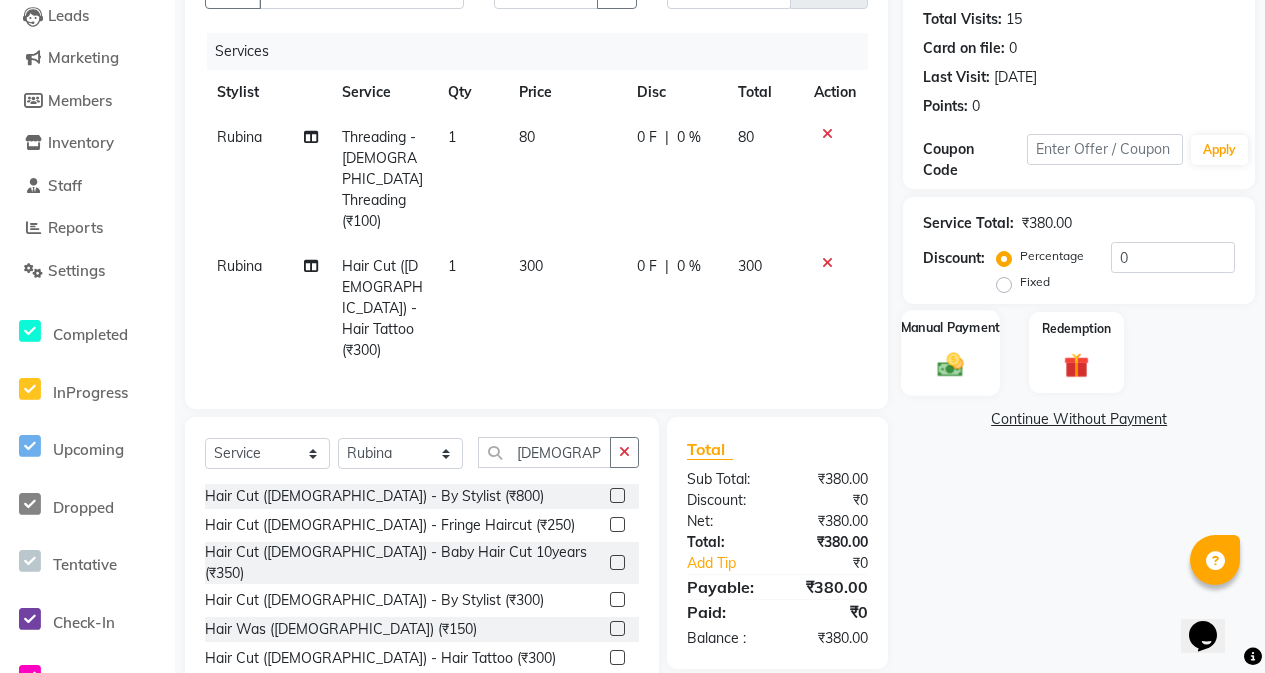 click 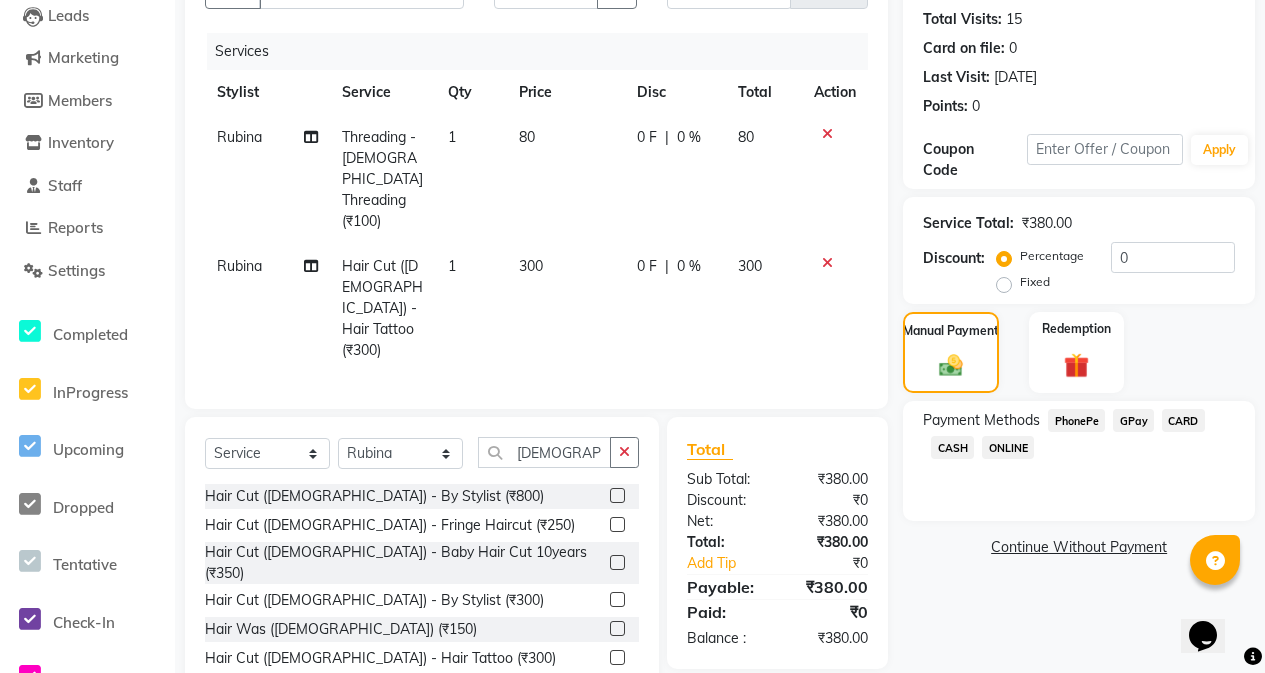 click on "GPay" 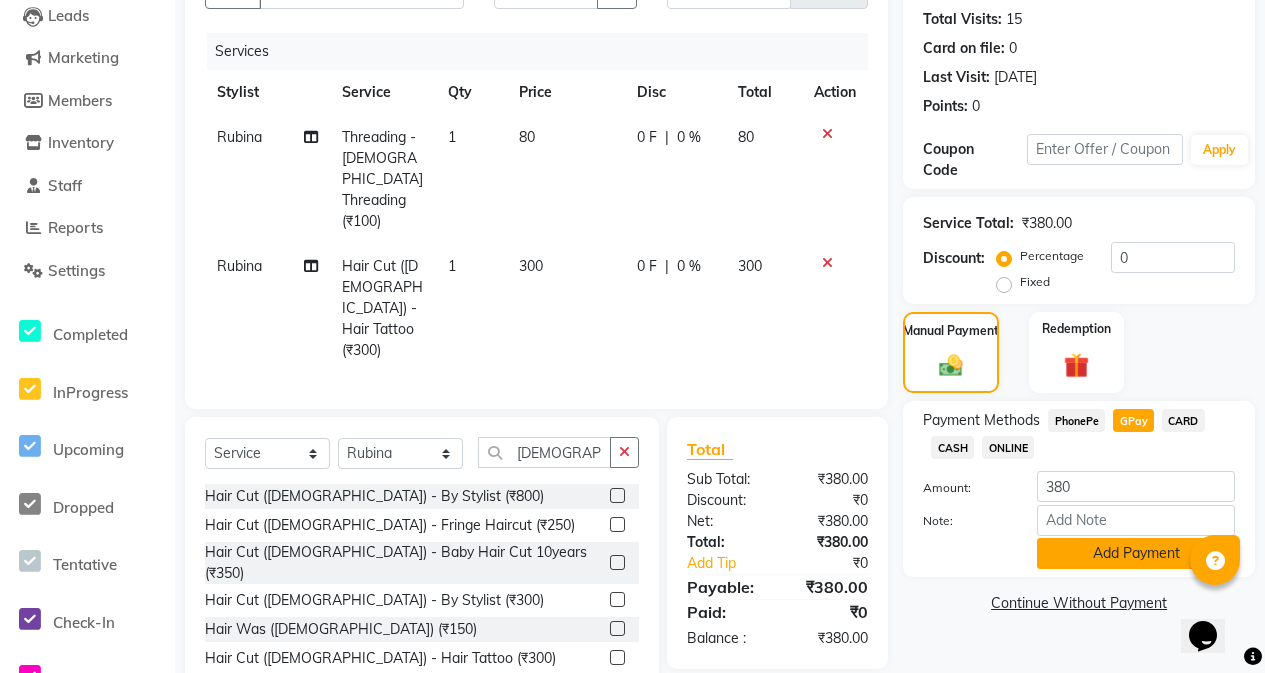 click on "Add Payment" 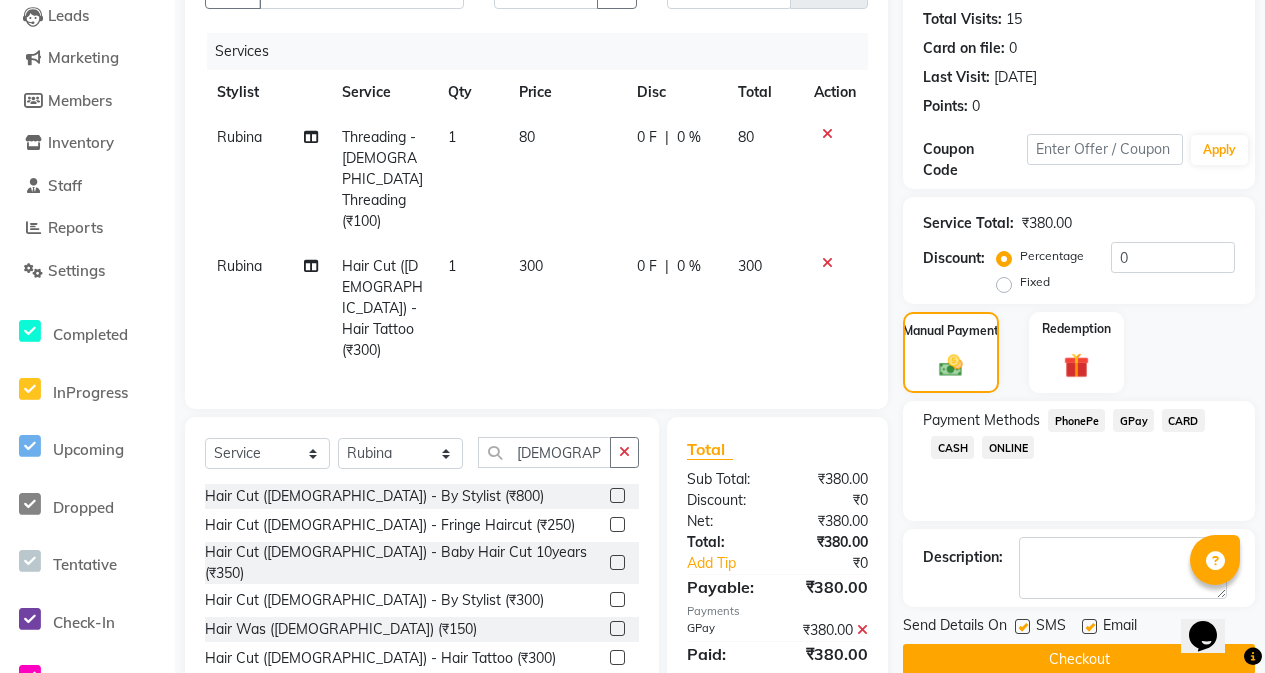 click on "Rubina" 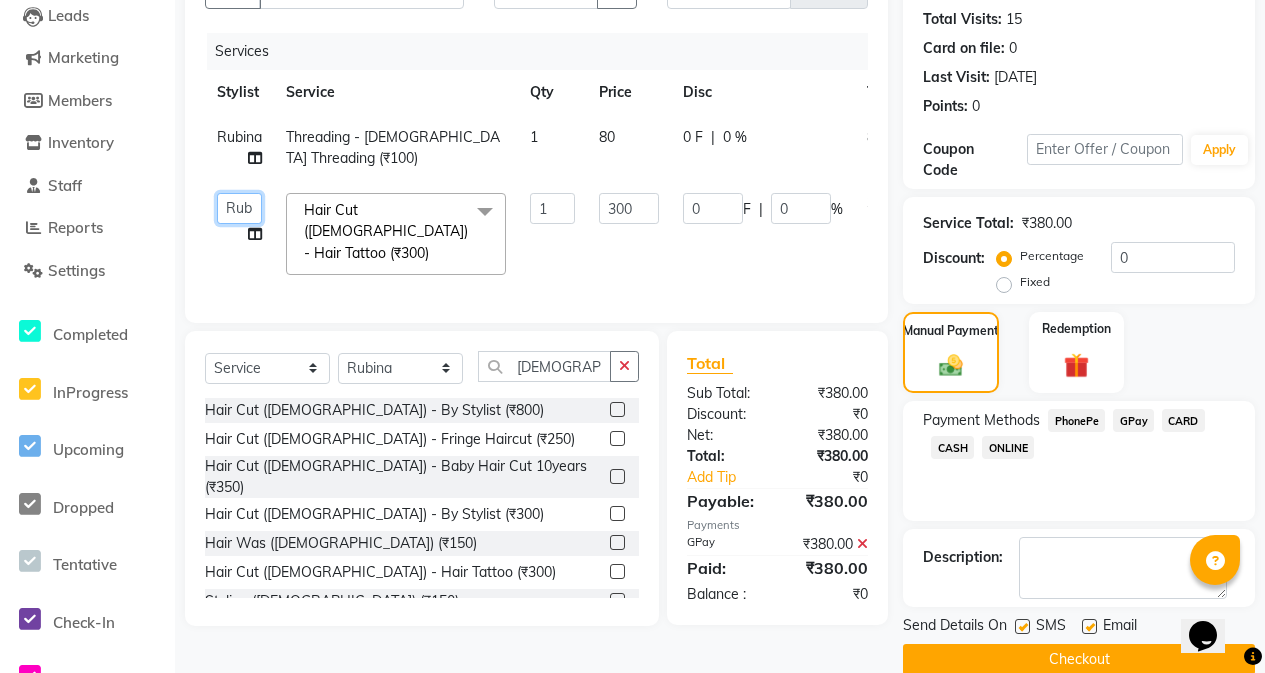 click on "[PERSON_NAME]   Rubina   [PERSON_NAME]   [PERSON_NAME]" 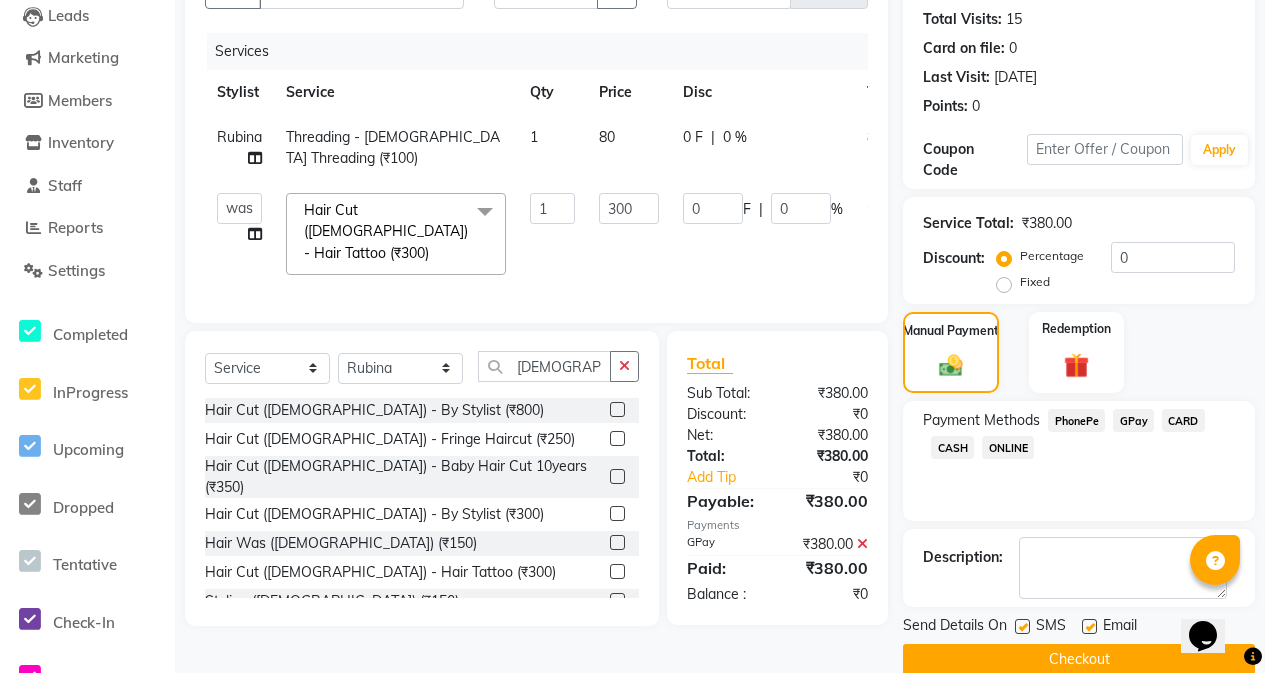 select on "42530" 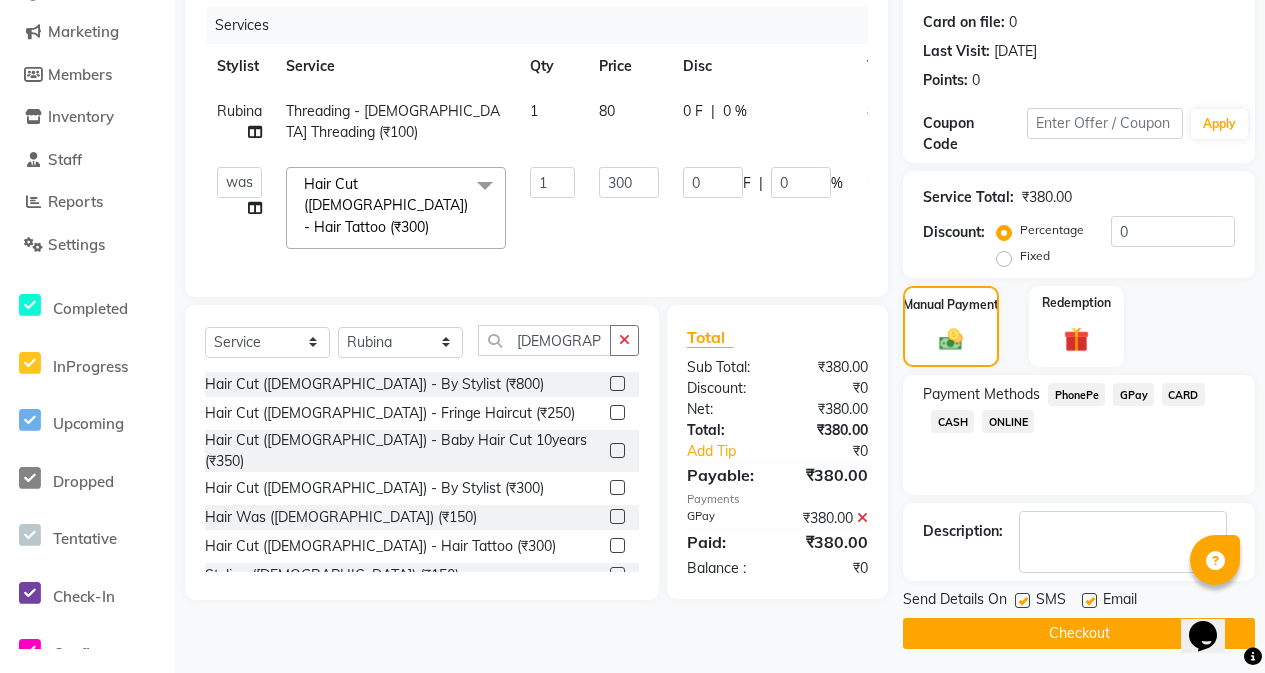 scroll, scrollTop: 247, scrollLeft: 0, axis: vertical 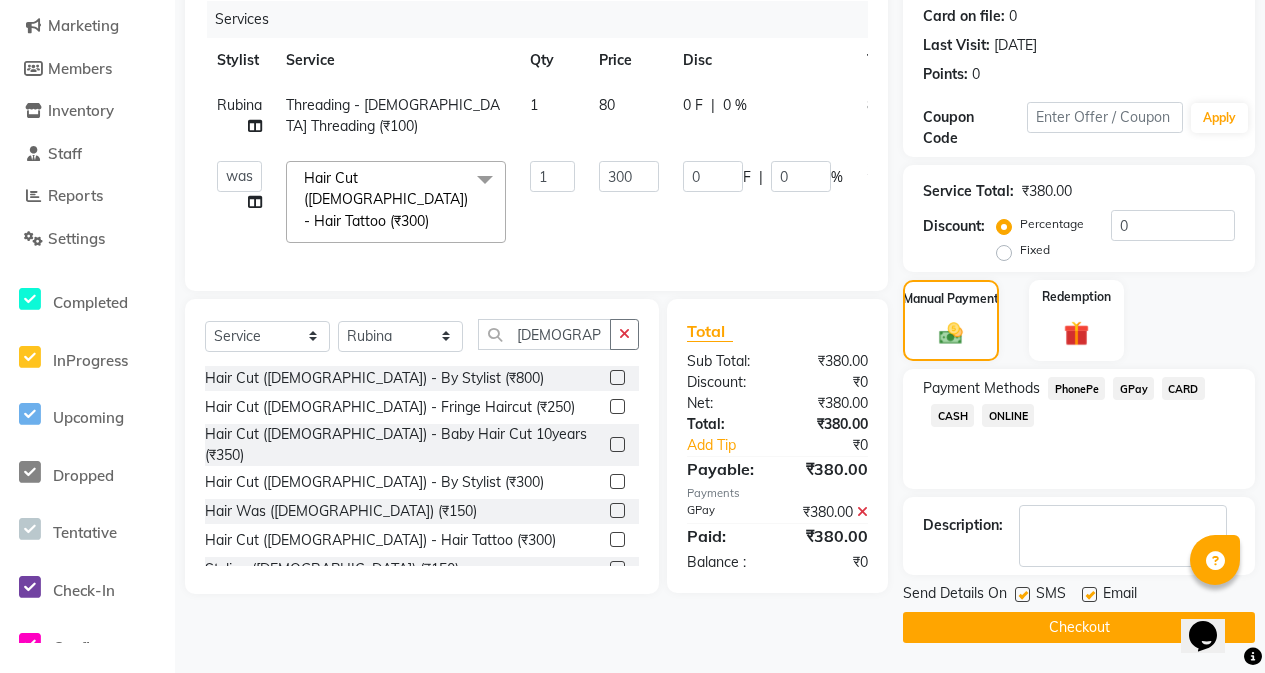 click 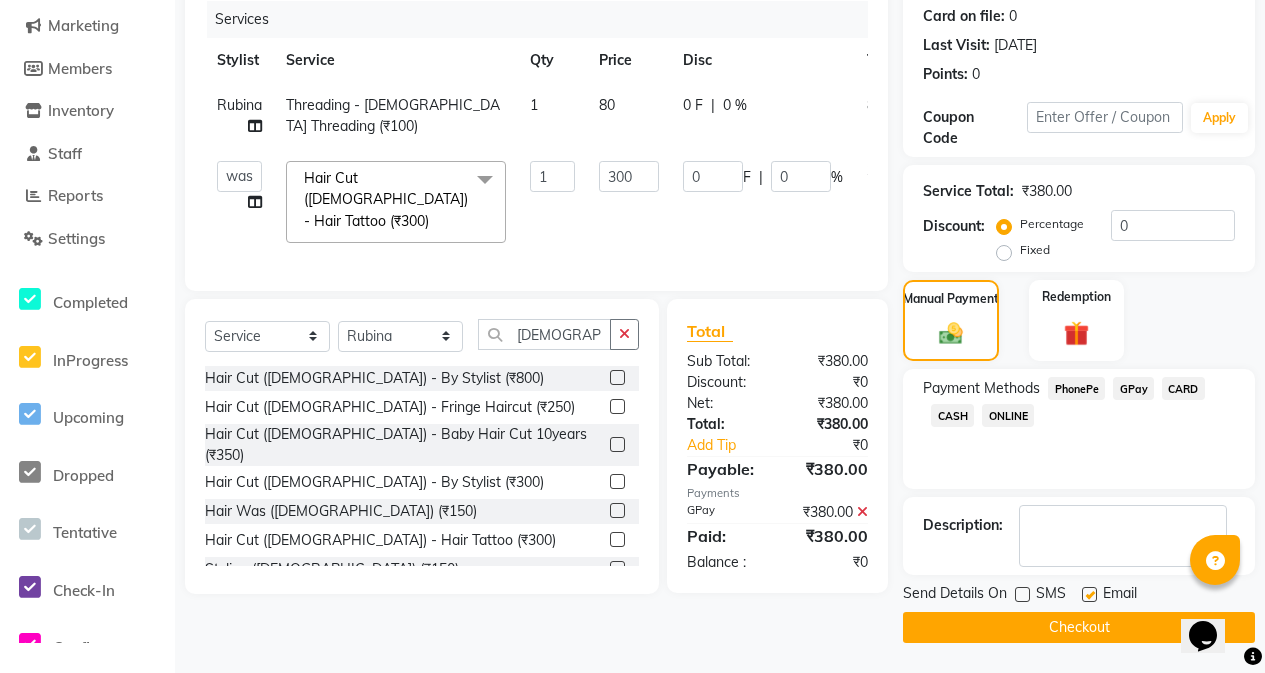 click on "Checkout" 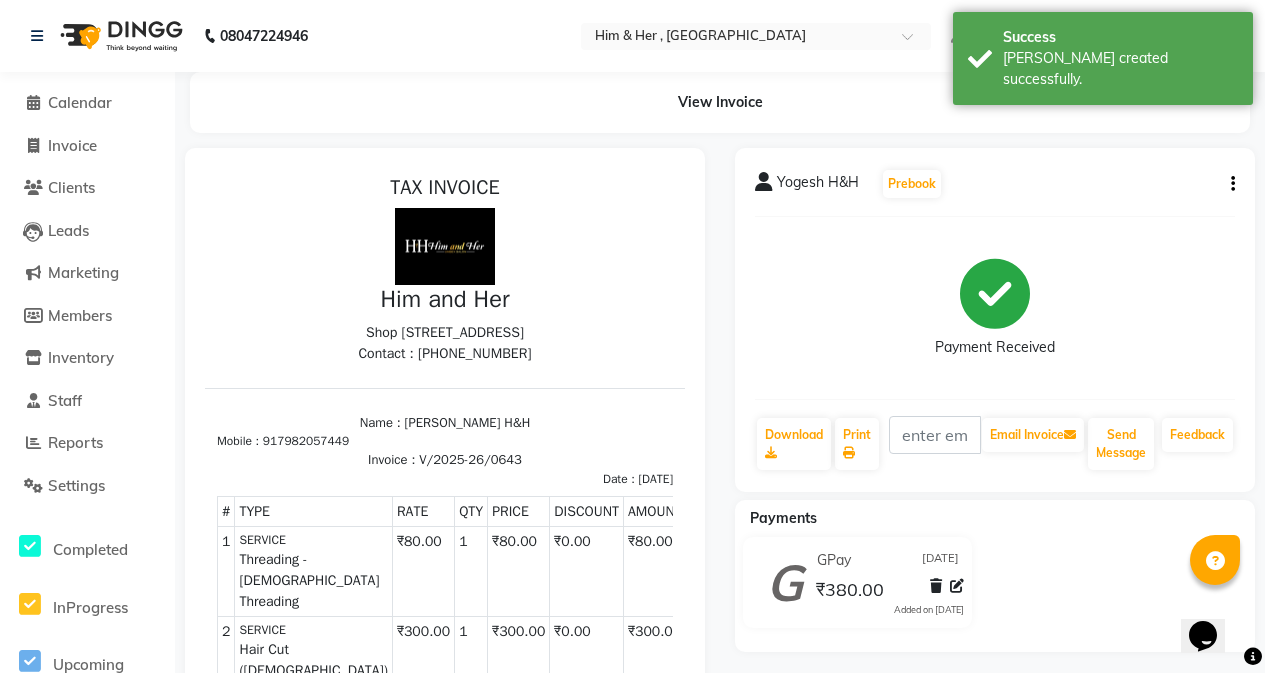 scroll, scrollTop: 0, scrollLeft: 0, axis: both 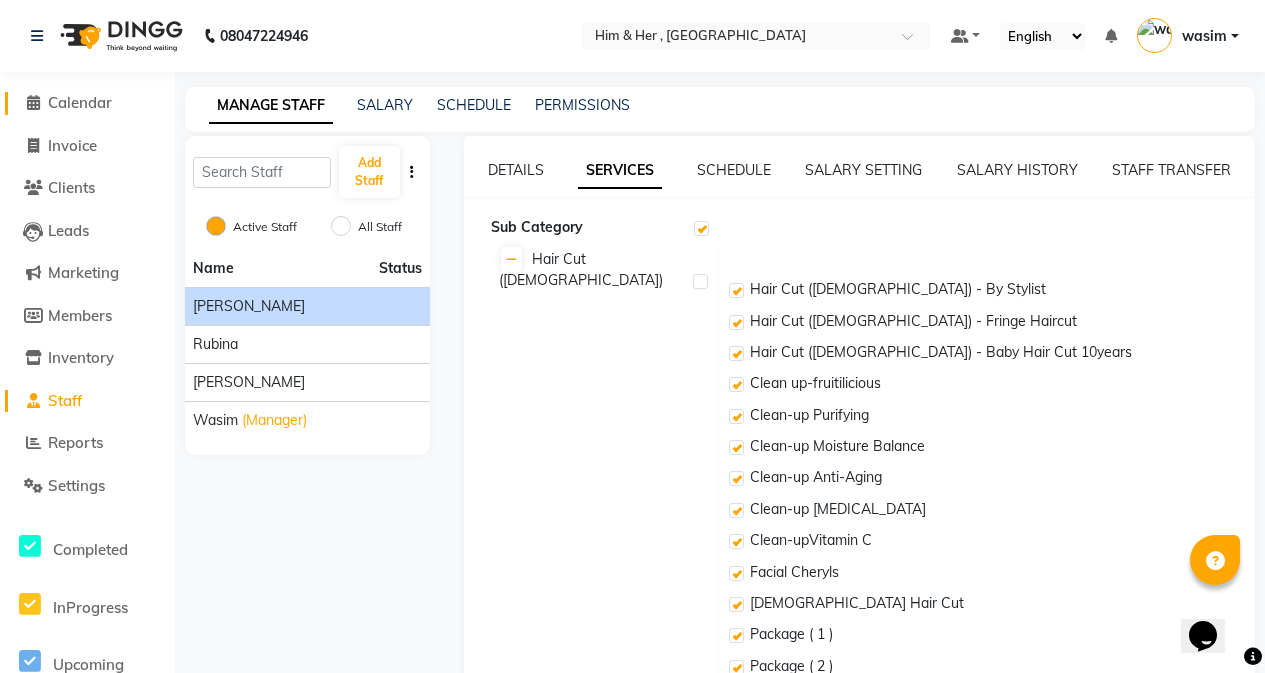 click on "Calendar" 